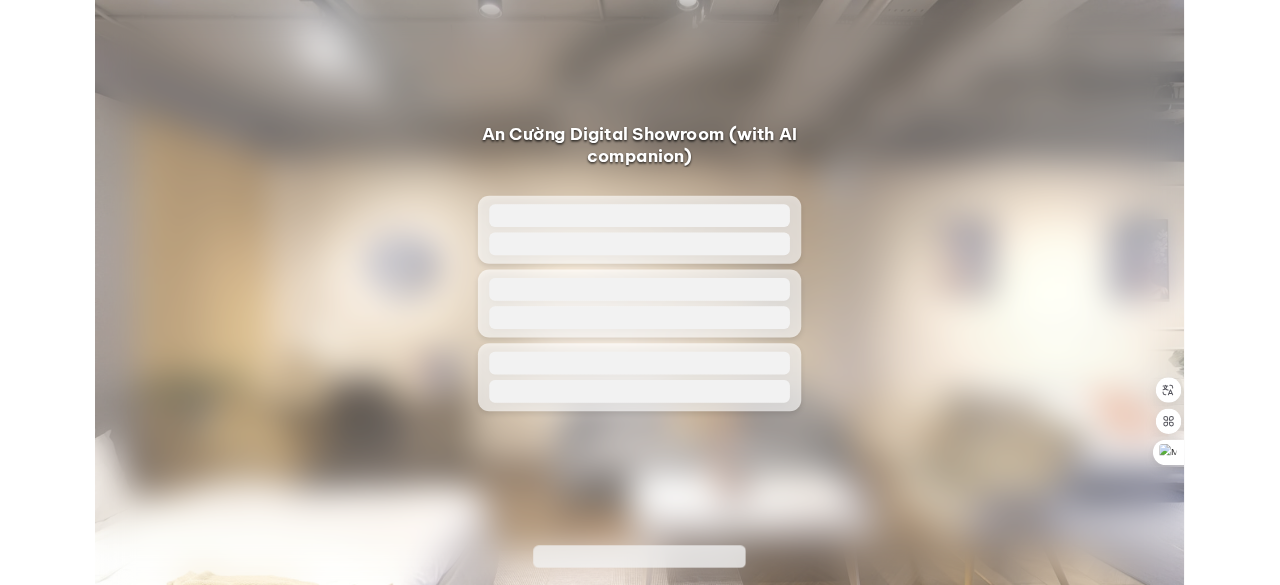 scroll, scrollTop: 0, scrollLeft: 0, axis: both 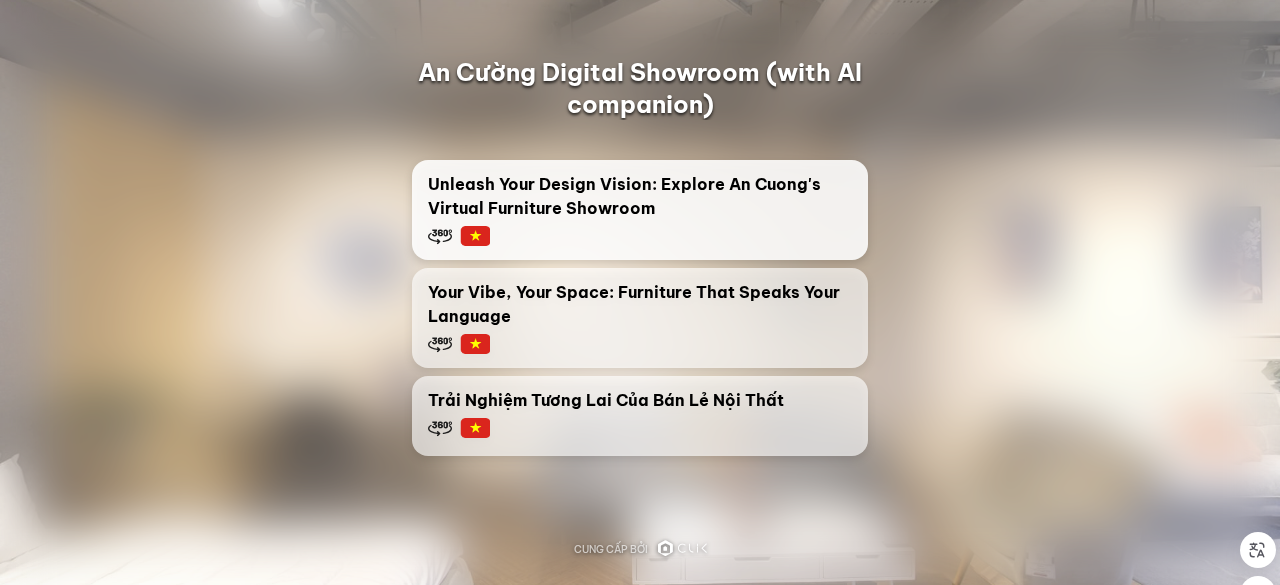 click on "Unleash Your Design Vision: Explore An Cuong's Virtual Furniture Showroom" at bounding box center (640, 210) 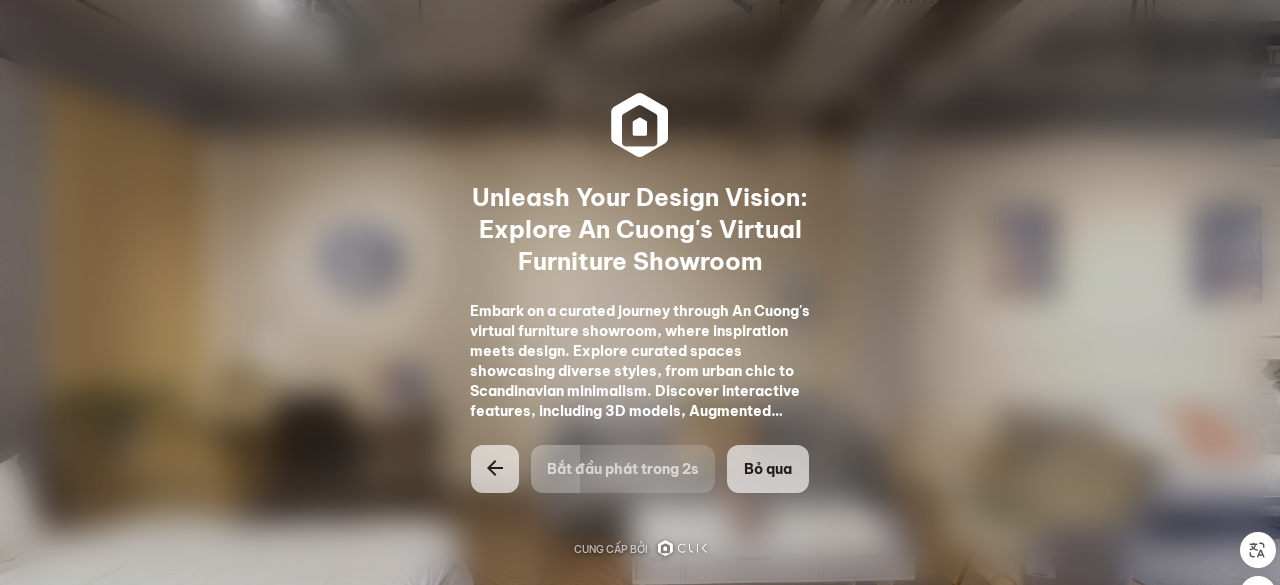 click on "Bỏ qua" at bounding box center (768, 469) 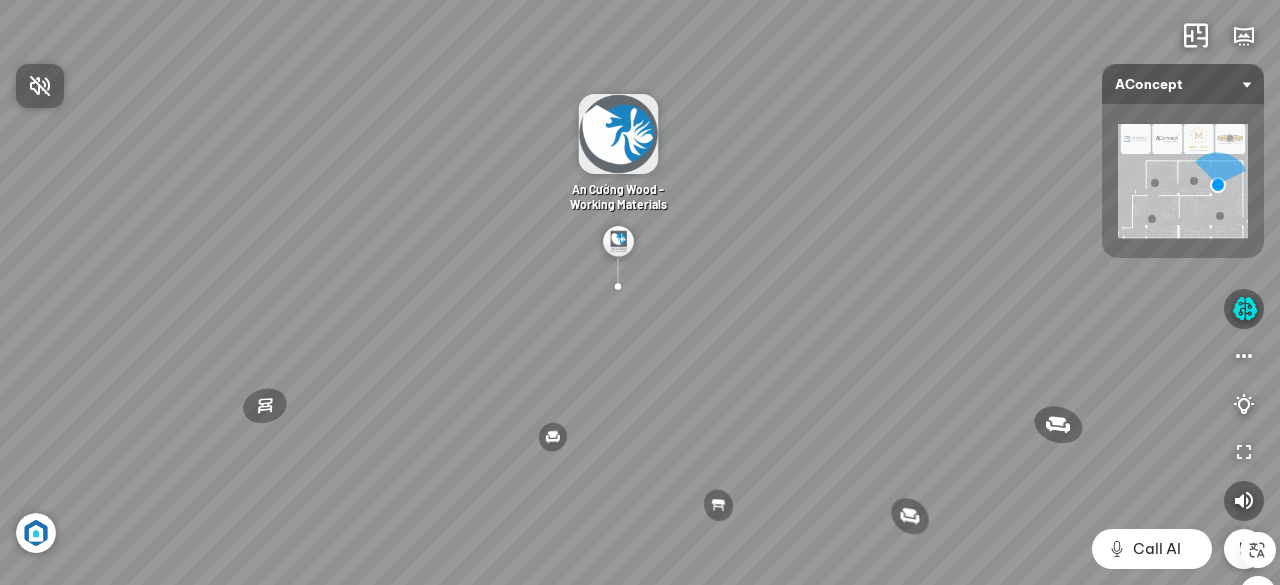 drag, startPoint x: 892, startPoint y: 330, endPoint x: 707, endPoint y: 292, distance: 188.86238 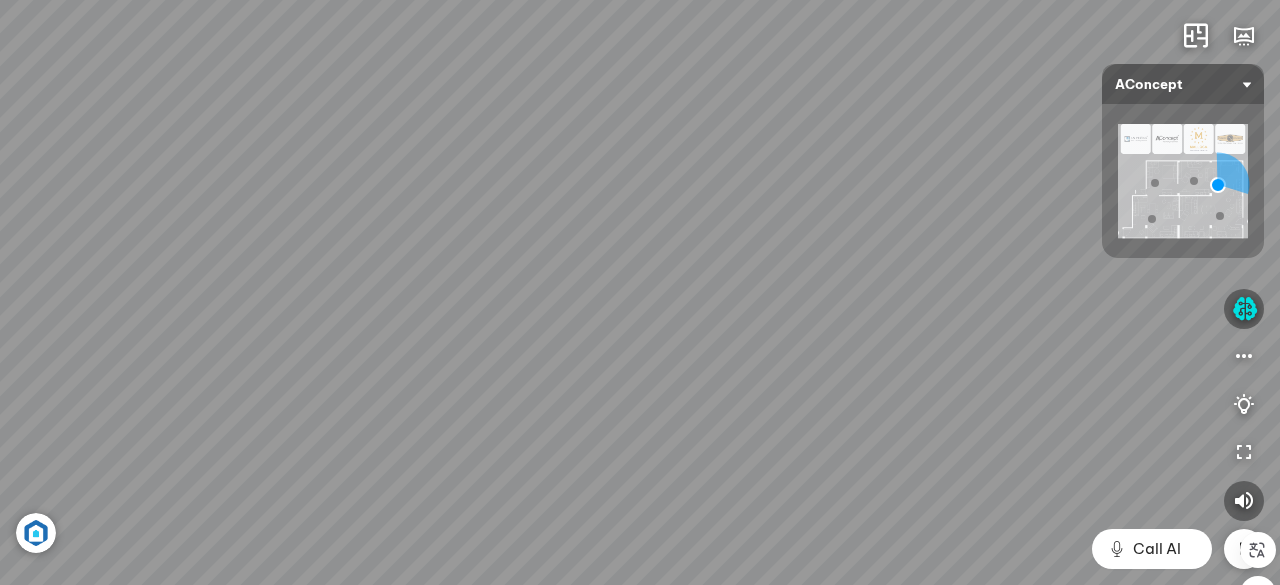 drag, startPoint x: 825, startPoint y: 289, endPoint x: 479, endPoint y: 252, distance: 347.9727 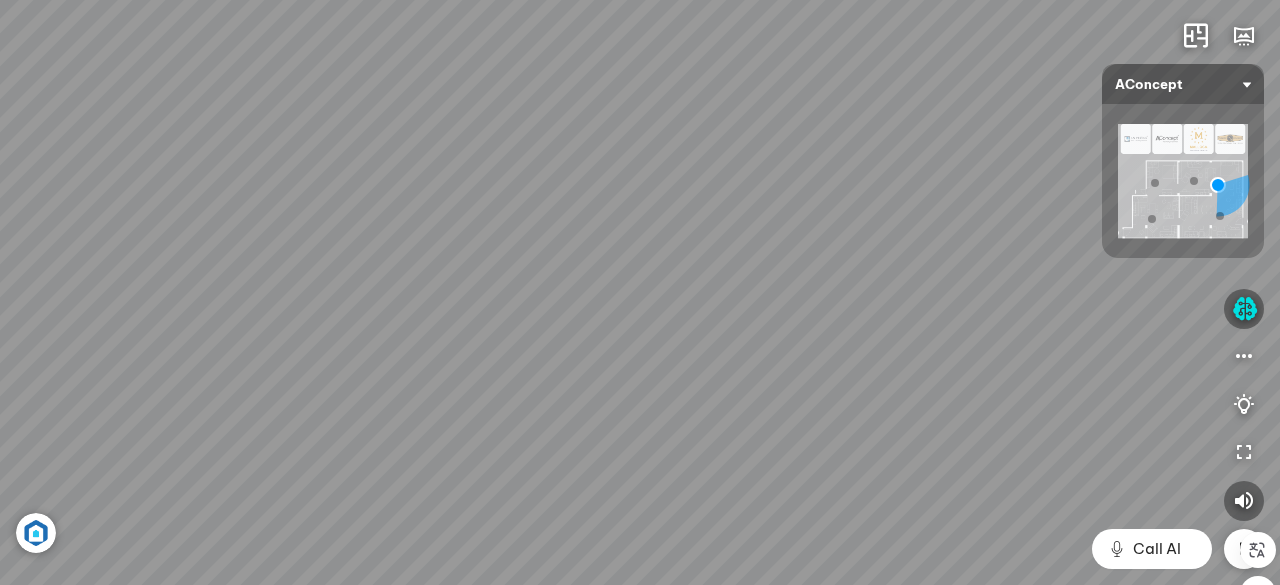 drag, startPoint x: 954, startPoint y: 279, endPoint x: 339, endPoint y: 206, distance: 619.3174 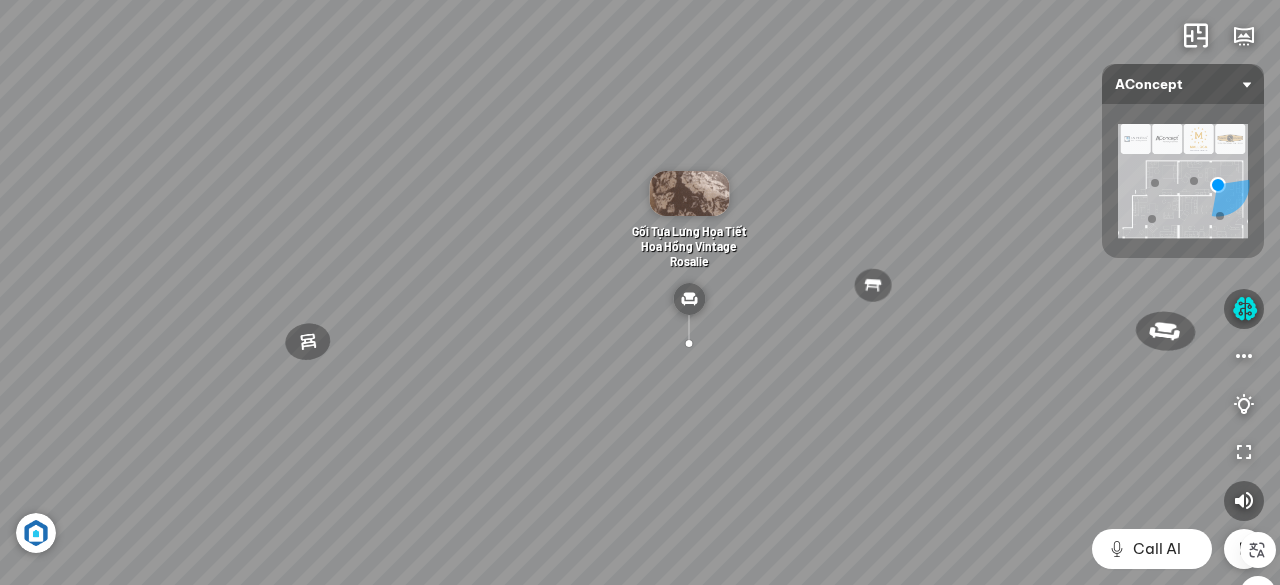 drag, startPoint x: 851, startPoint y: 388, endPoint x: 801, endPoint y: 388, distance: 50 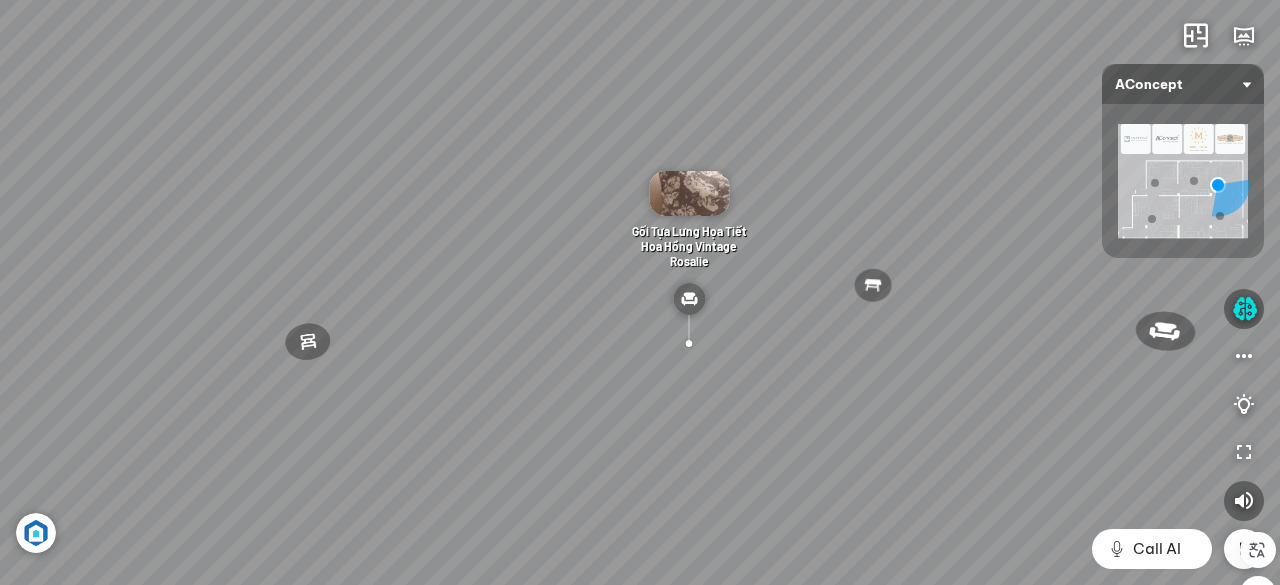 click on "Đèn trần Reno
[PRICE] VND
Giường ngủ Palima
[PRICE] VND
Ghế thư giãn Nanna
[PRICE] VND
Ghế làm việc Winslow
[PRICE] VND" at bounding box center (640, 292) 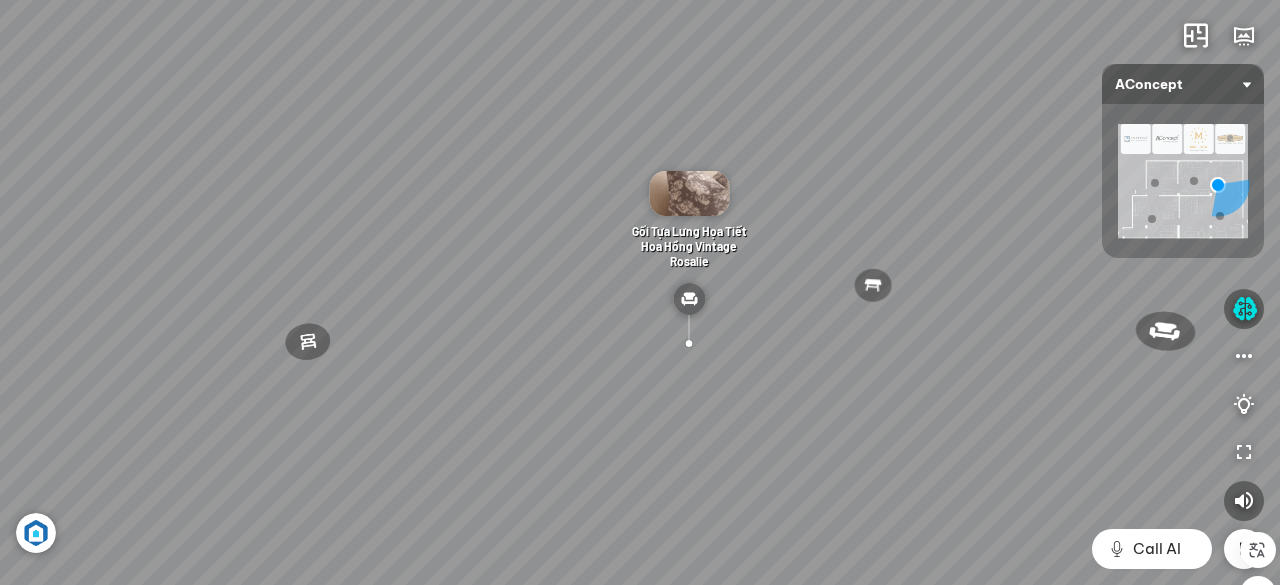 drag, startPoint x: 1270, startPoint y: 632, endPoint x: 1279, endPoint y: 613, distance: 21.023796 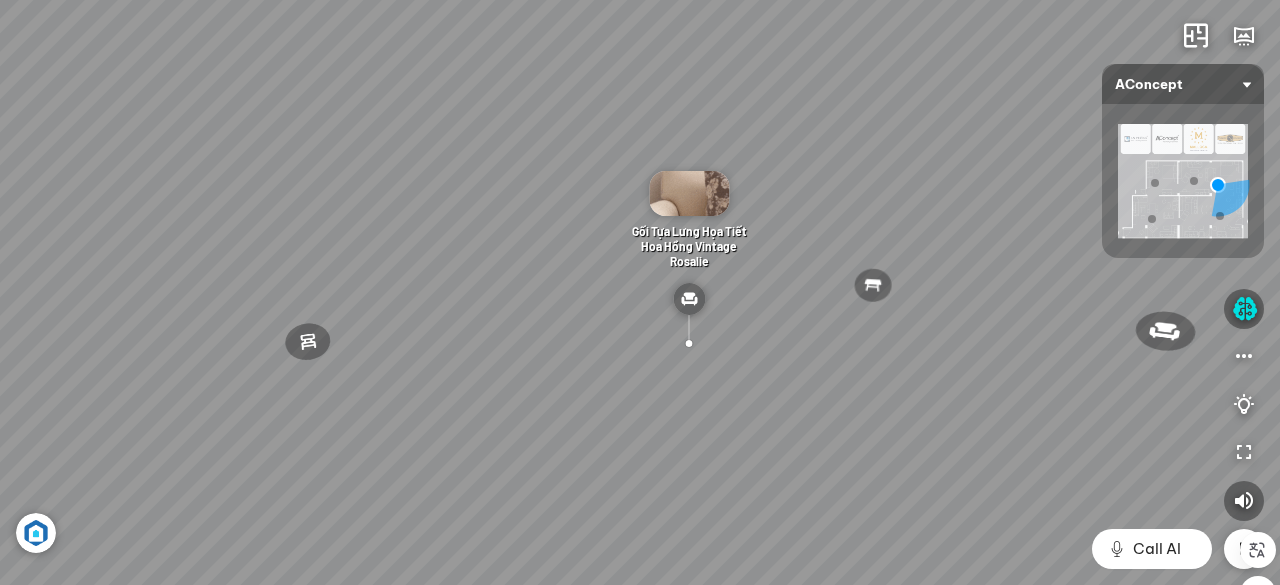 click on "Đèn trần Reno
[PRICE] VND
Giường ngủ Palima
[PRICE] VND
Ghế thư giãn Nanna
[PRICE] VND
Ghế làm việc Winslow
[PRICE] VND" at bounding box center (640, 292) 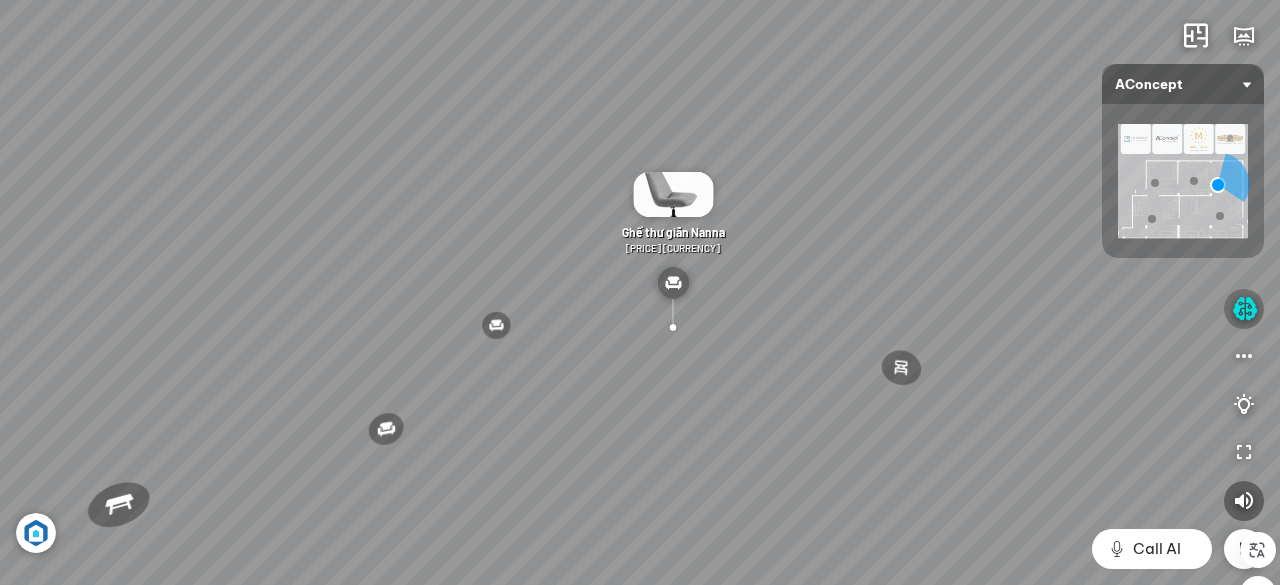 click at bounding box center (1244, 309) 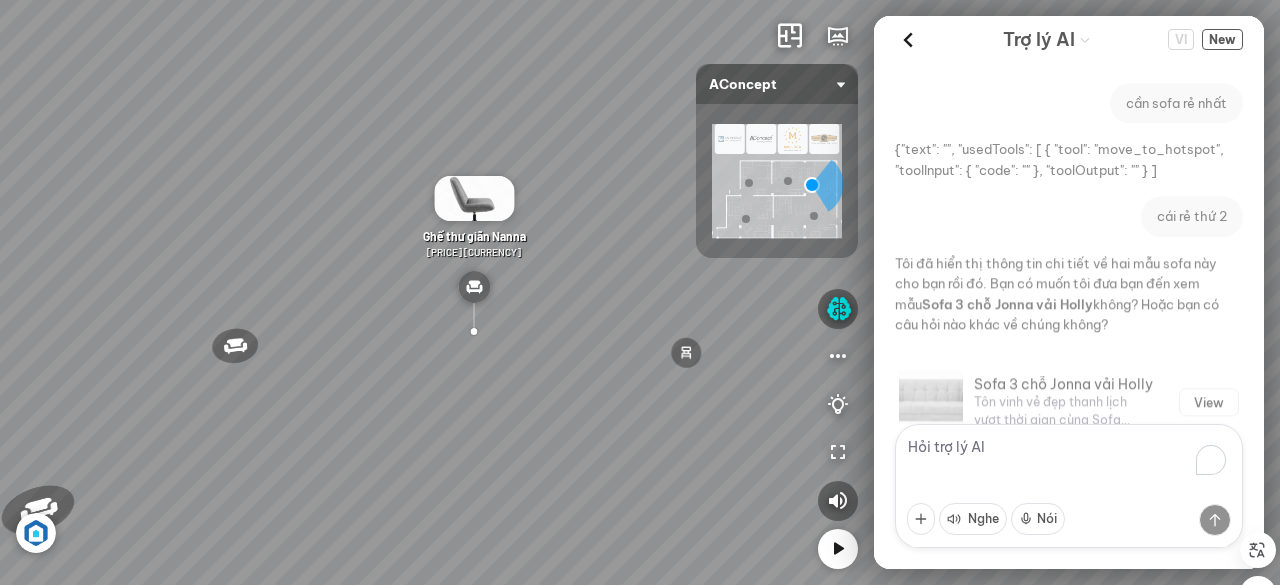 scroll, scrollTop: 231, scrollLeft: 0, axis: vertical 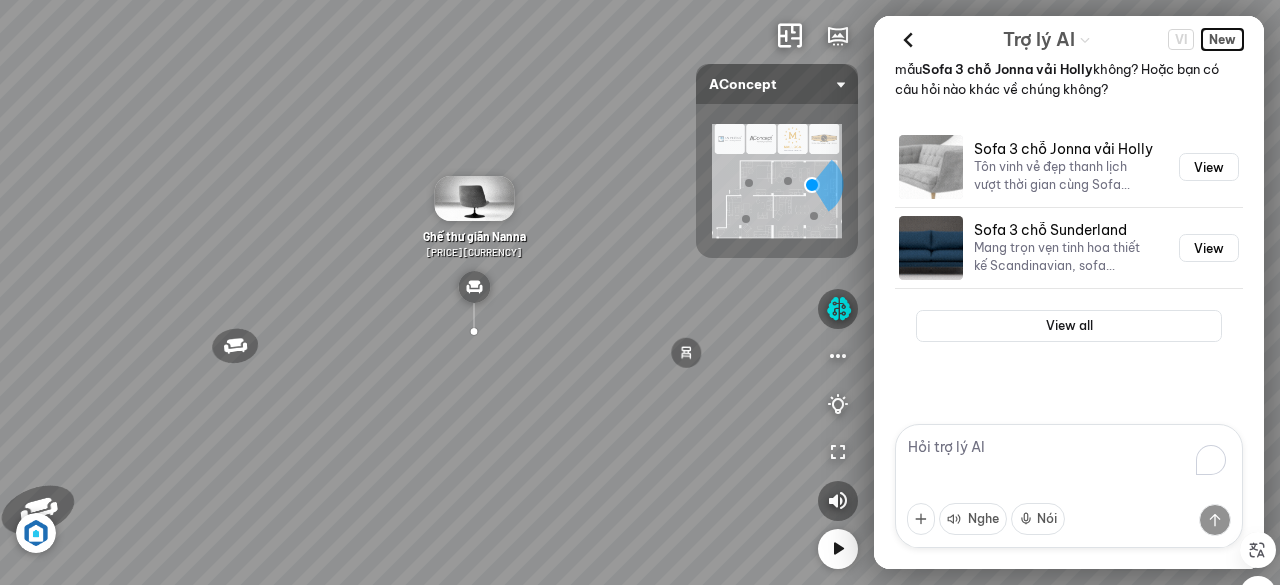 click on "New" at bounding box center [1222, 39] 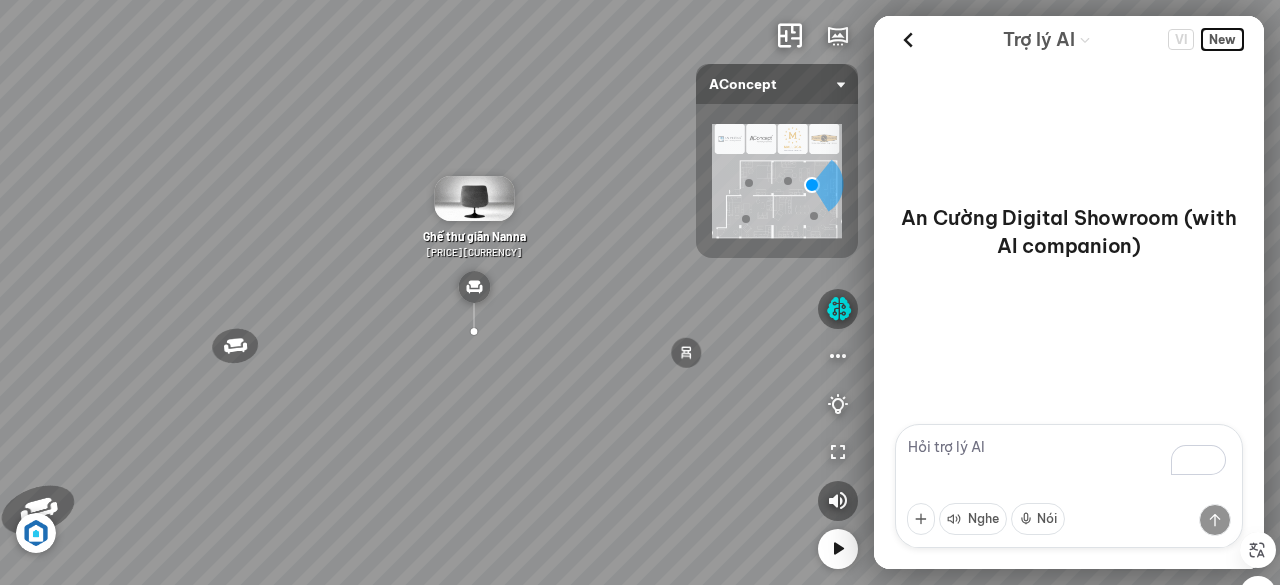 scroll, scrollTop: 0, scrollLeft: 0, axis: both 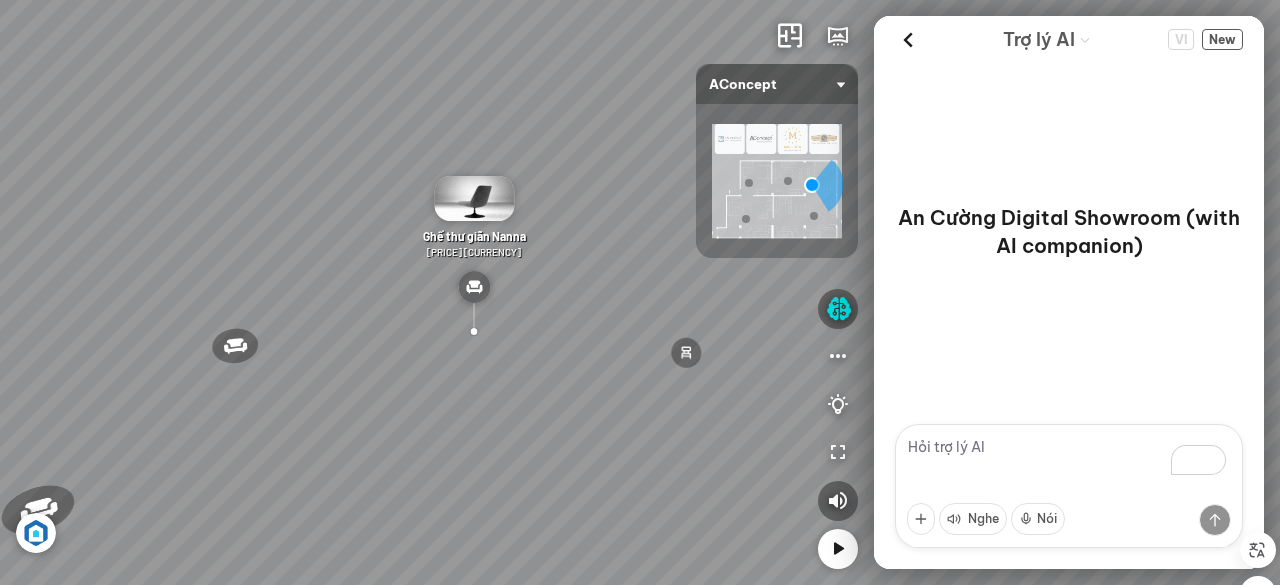 click at bounding box center (1069, 486) 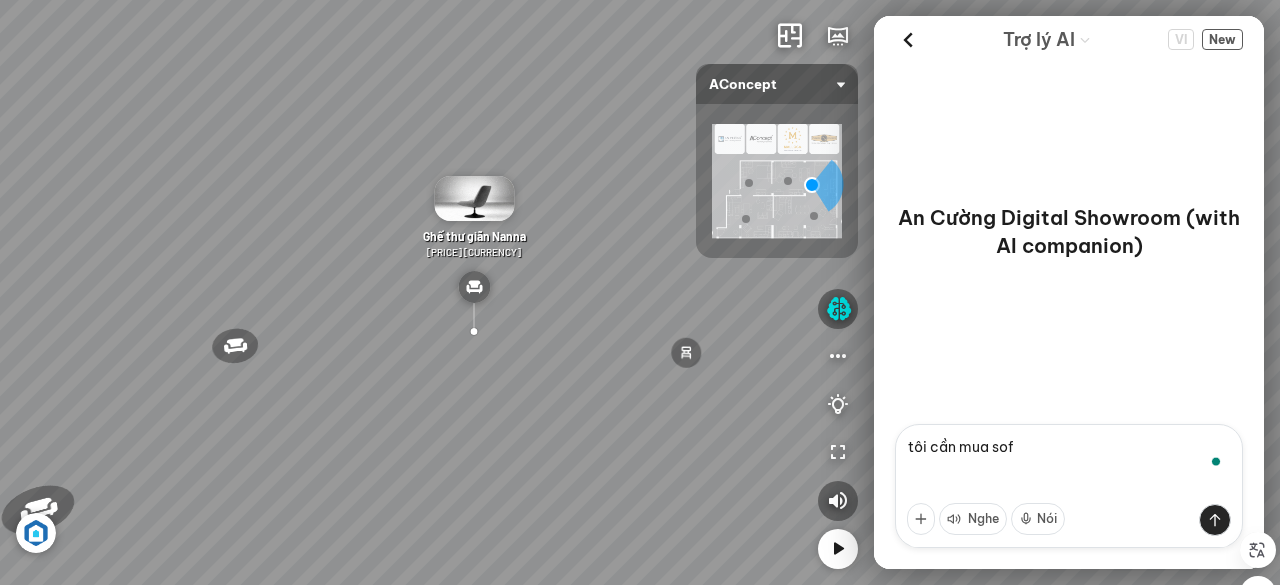 type on "tôi cần mua sofa" 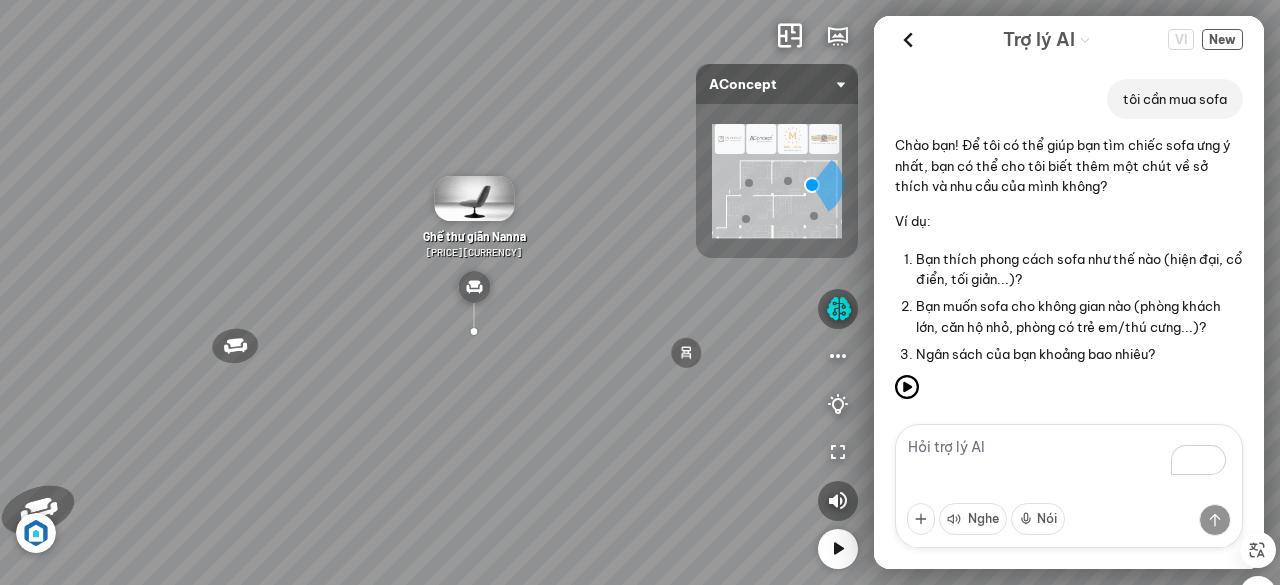 scroll, scrollTop: 15, scrollLeft: 0, axis: vertical 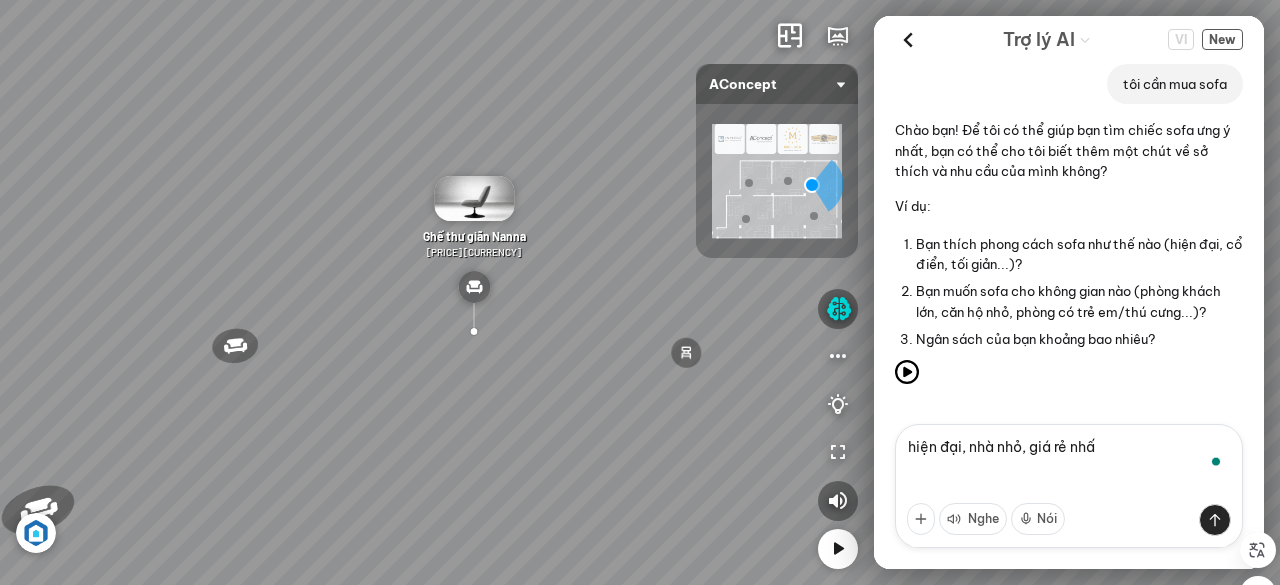 type on "hiện đại, nhà nhỏ, giá rẻ nhất" 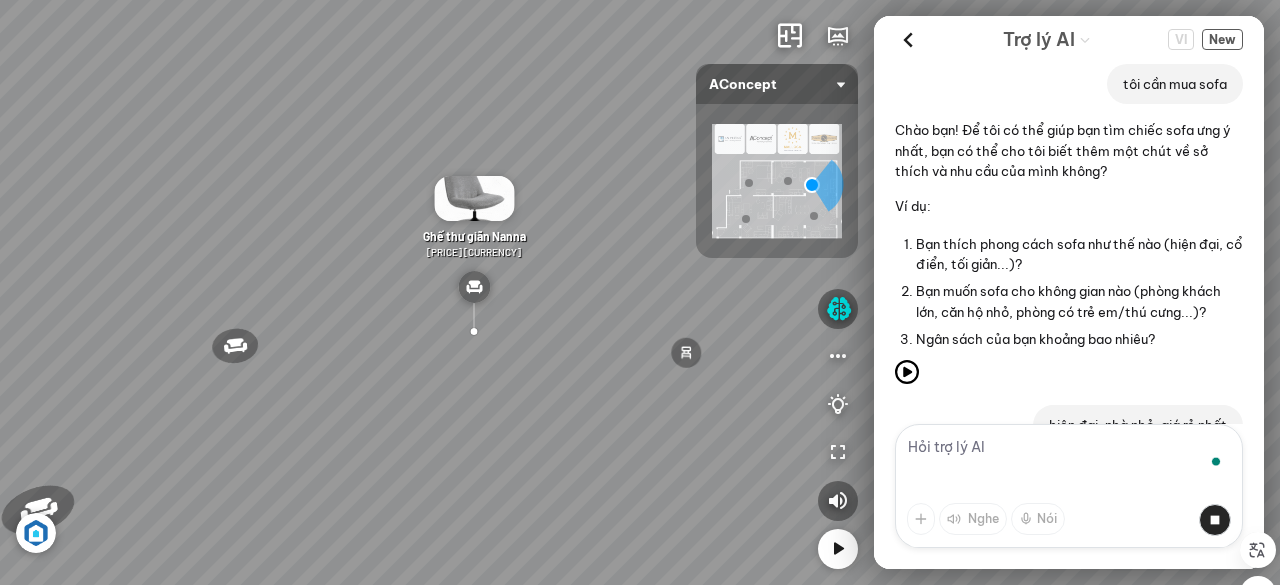 scroll, scrollTop: 108, scrollLeft: 0, axis: vertical 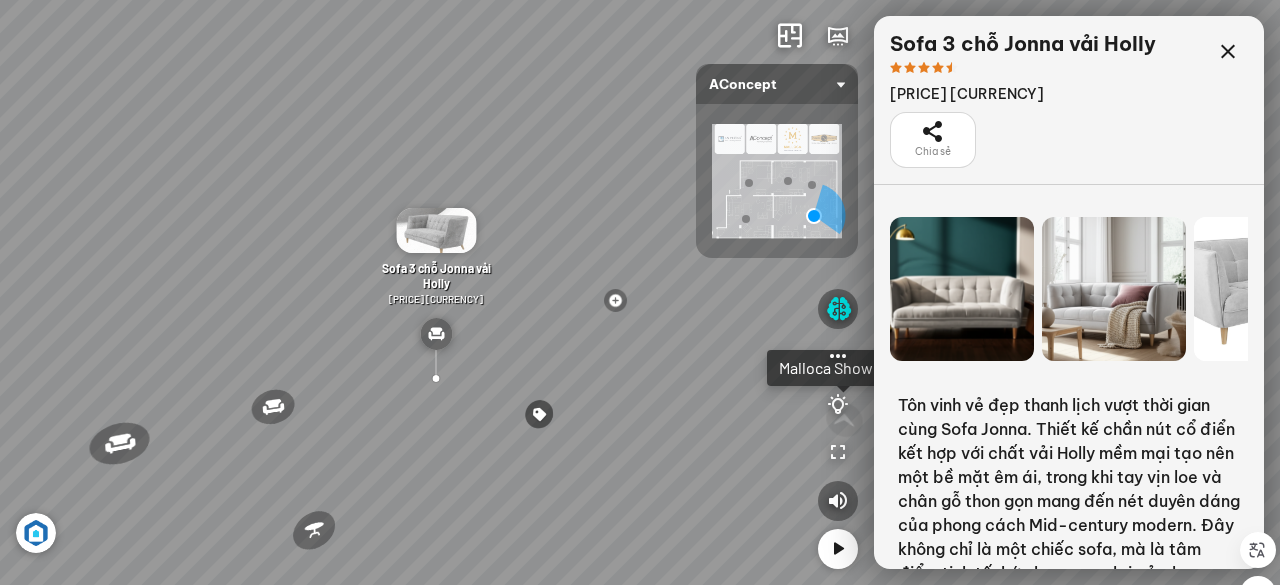 click at bounding box center (962, 289) 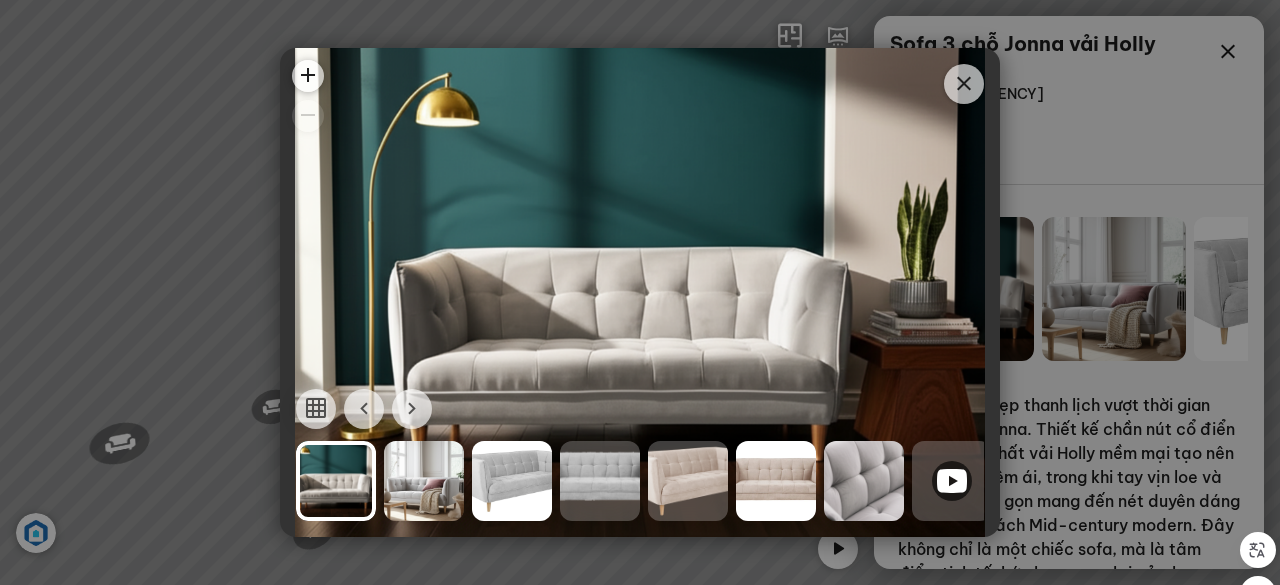 click at bounding box center (424, 481) 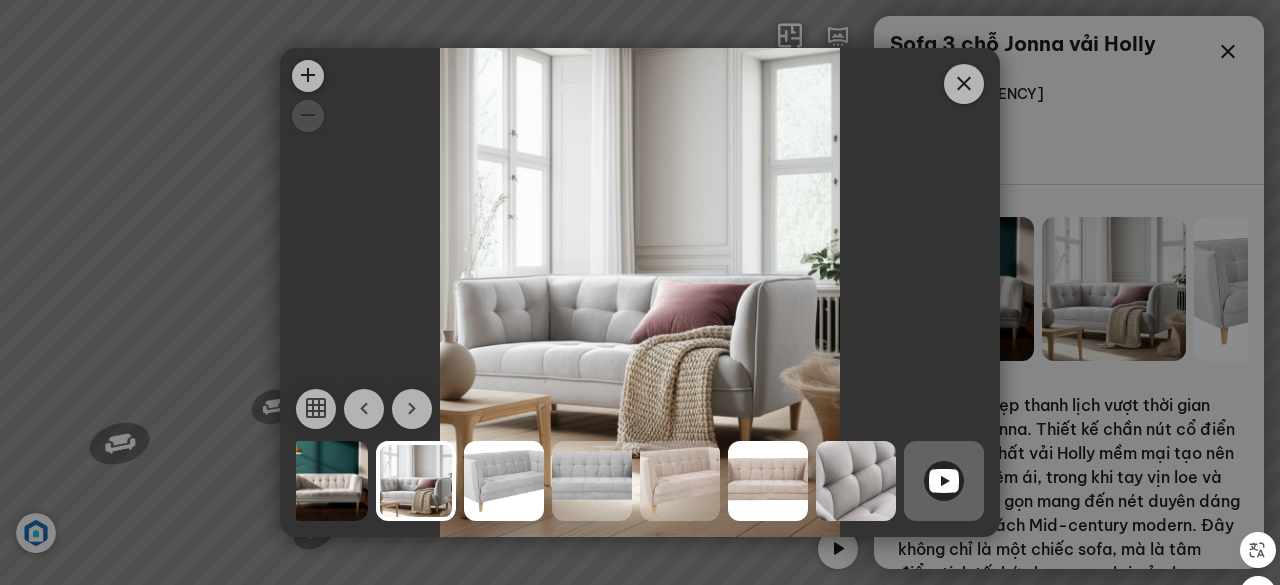 click at bounding box center [964, 84] 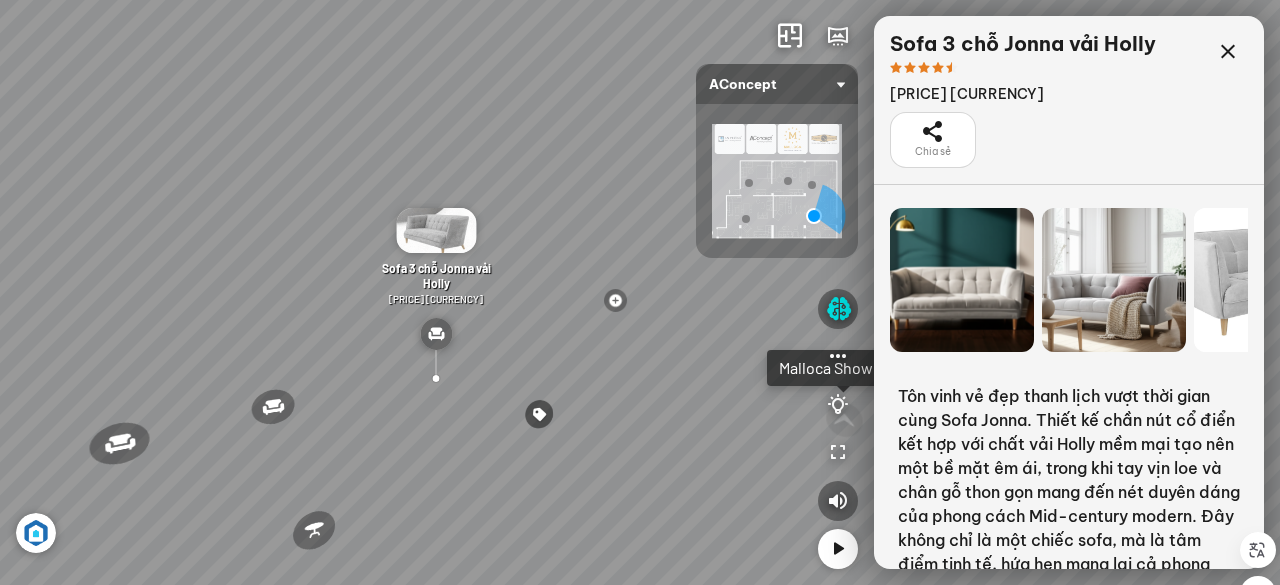 scroll, scrollTop: 0, scrollLeft: 0, axis: both 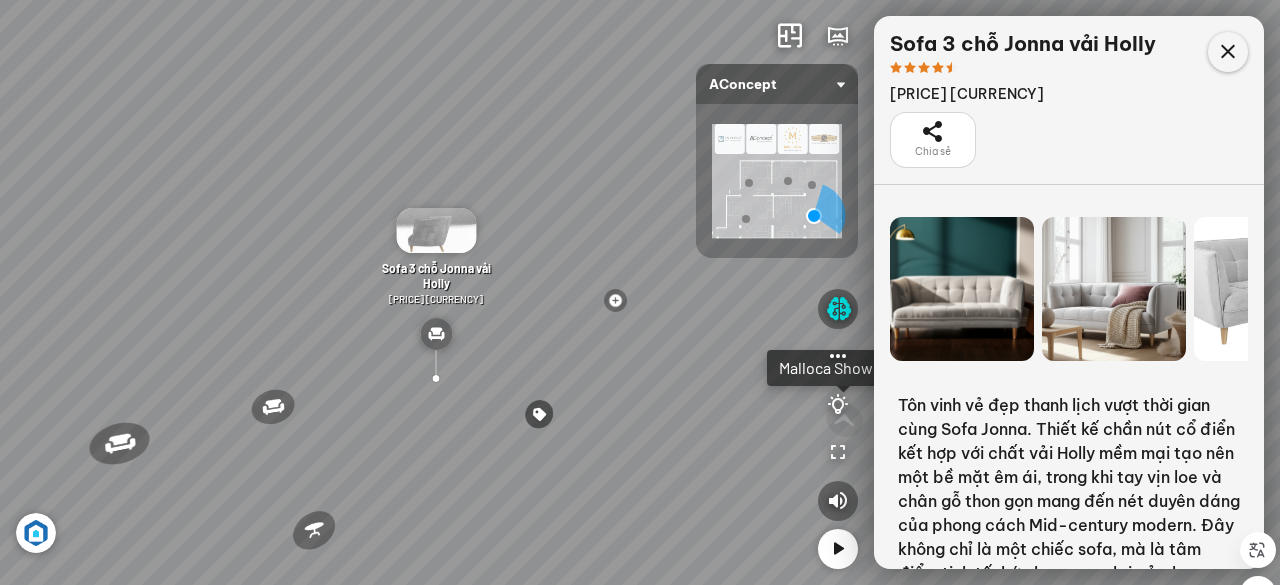 click at bounding box center (1228, 52) 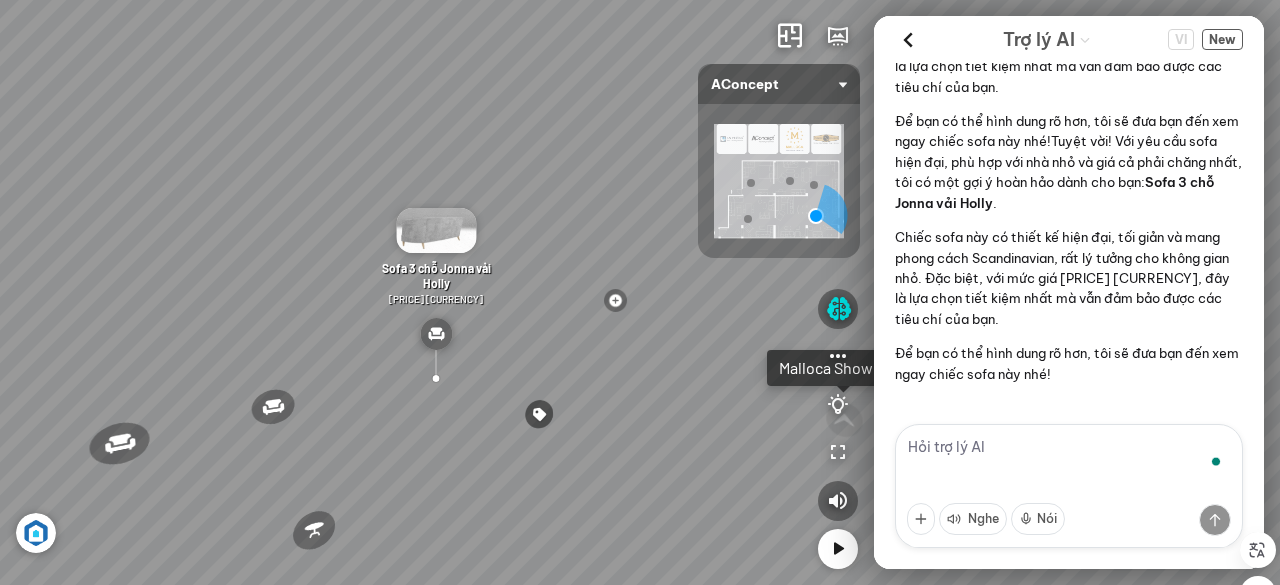 scroll, scrollTop: 552, scrollLeft: 0, axis: vertical 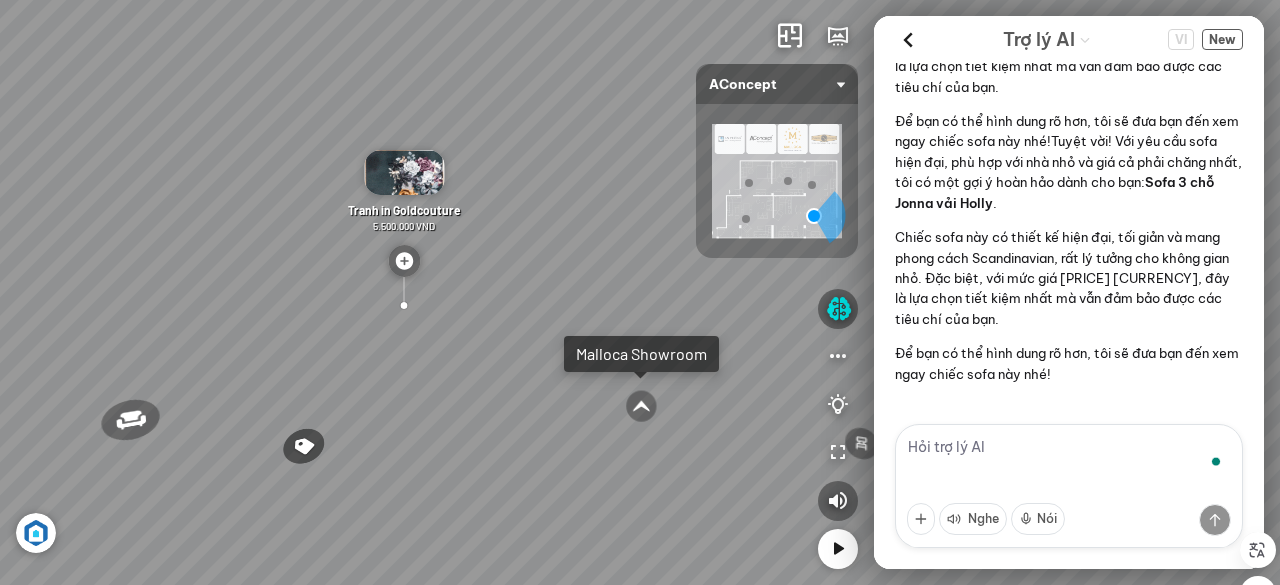 click at bounding box center (1069, 486) 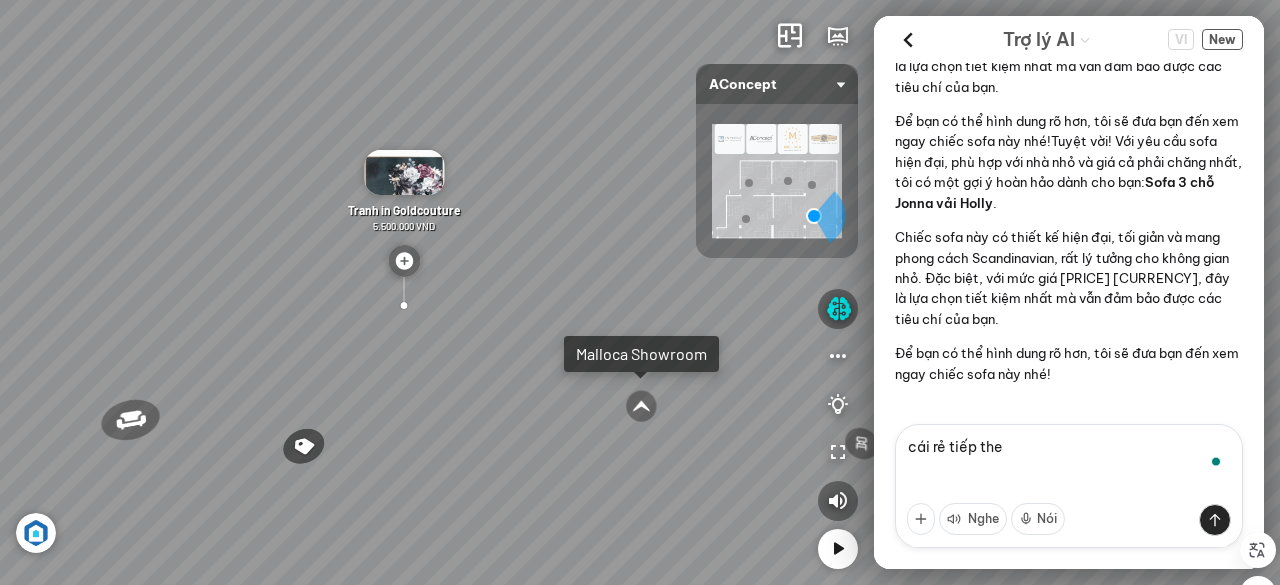 type on "cái rẻ tiếp theo" 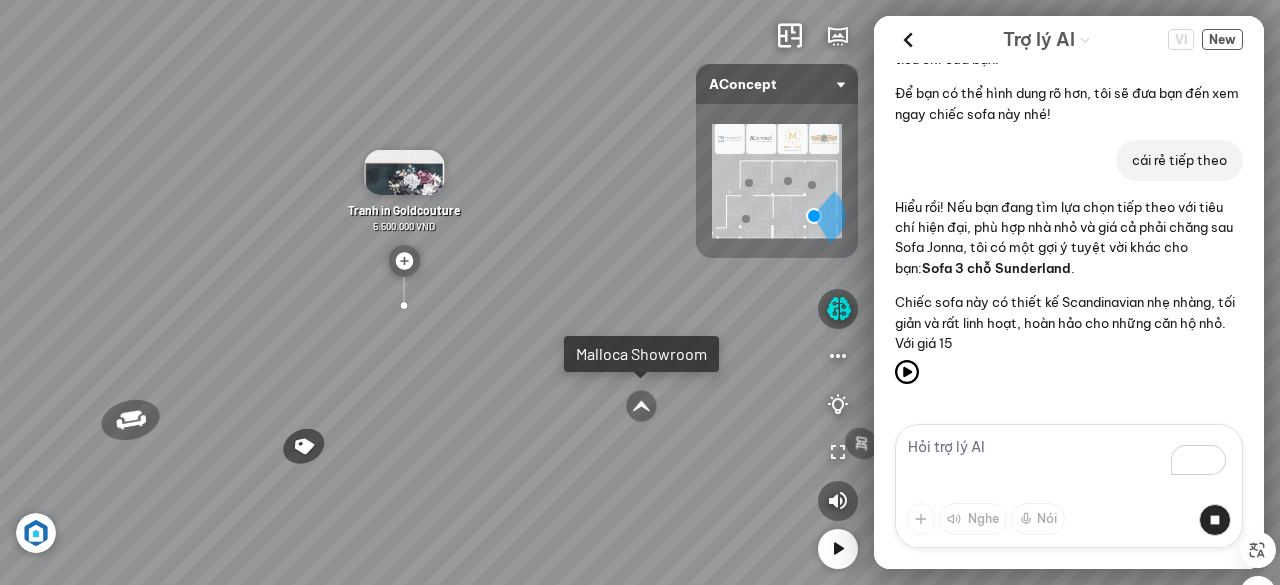 scroll, scrollTop: 888, scrollLeft: 0, axis: vertical 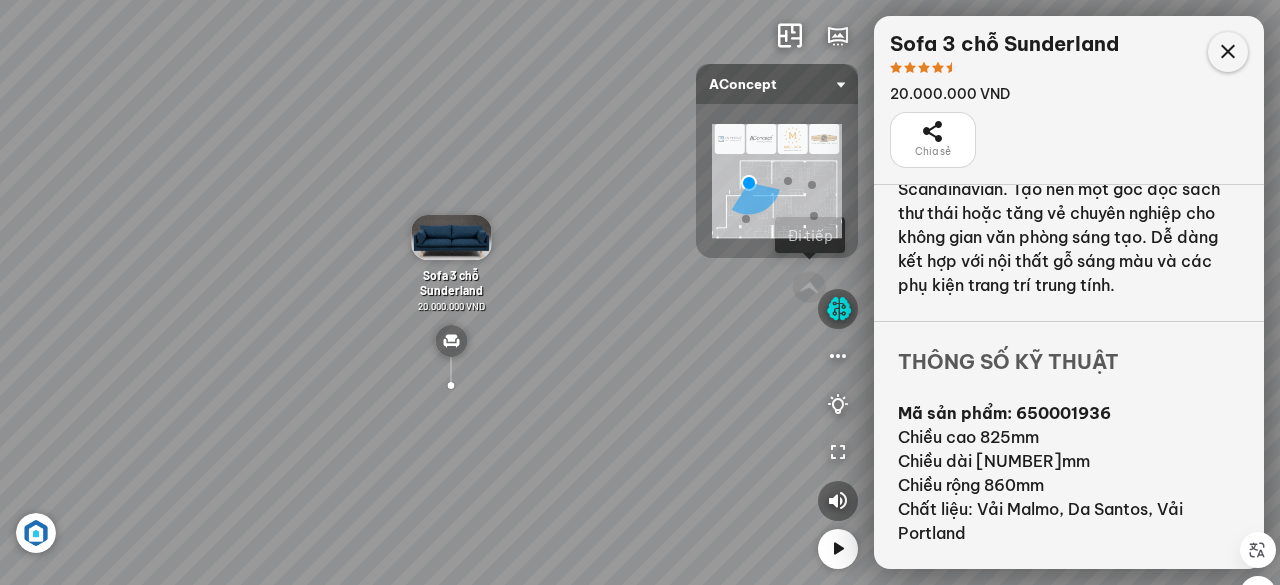 click at bounding box center [1228, 52] 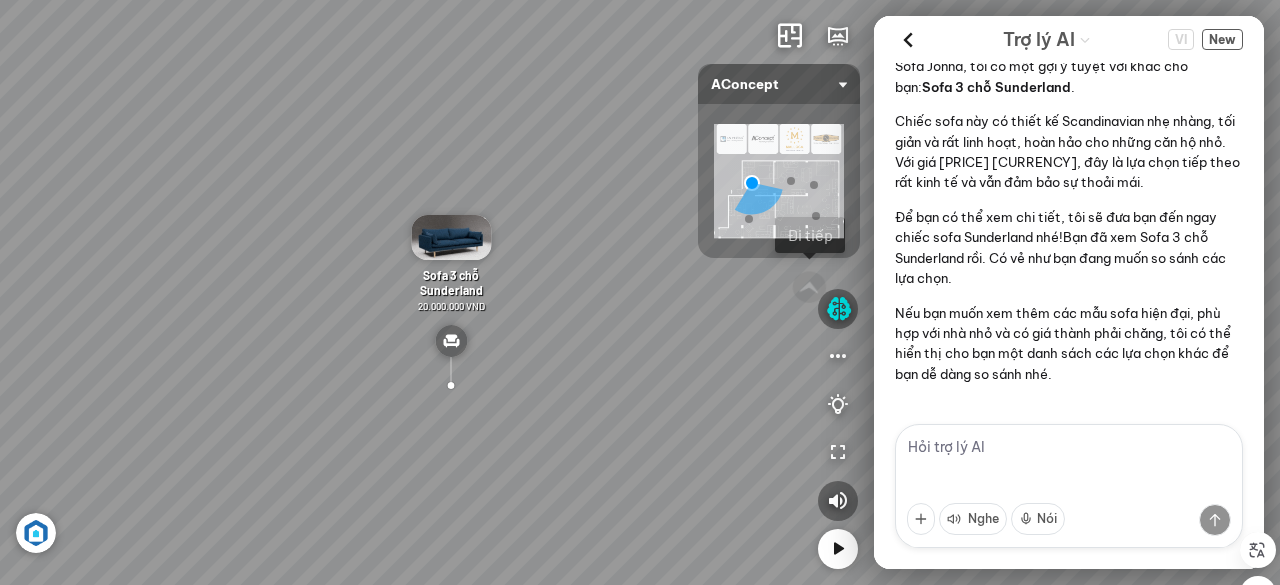 scroll, scrollTop: 993, scrollLeft: 0, axis: vertical 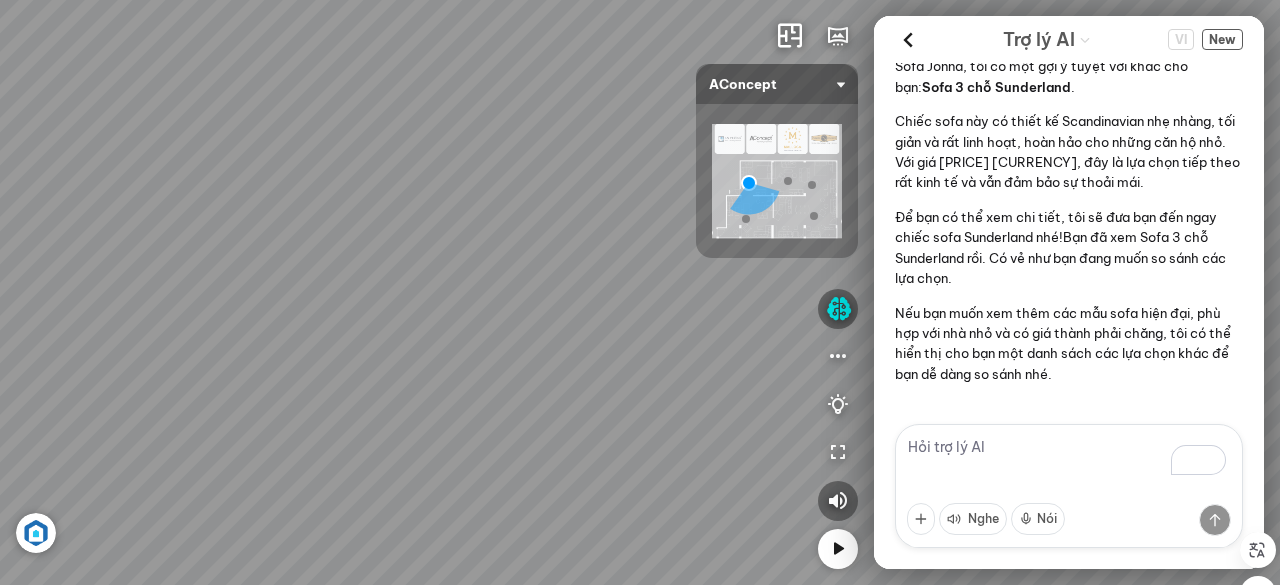 drag, startPoint x: 356, startPoint y: 392, endPoint x: 571, endPoint y: 313, distance: 229.05458 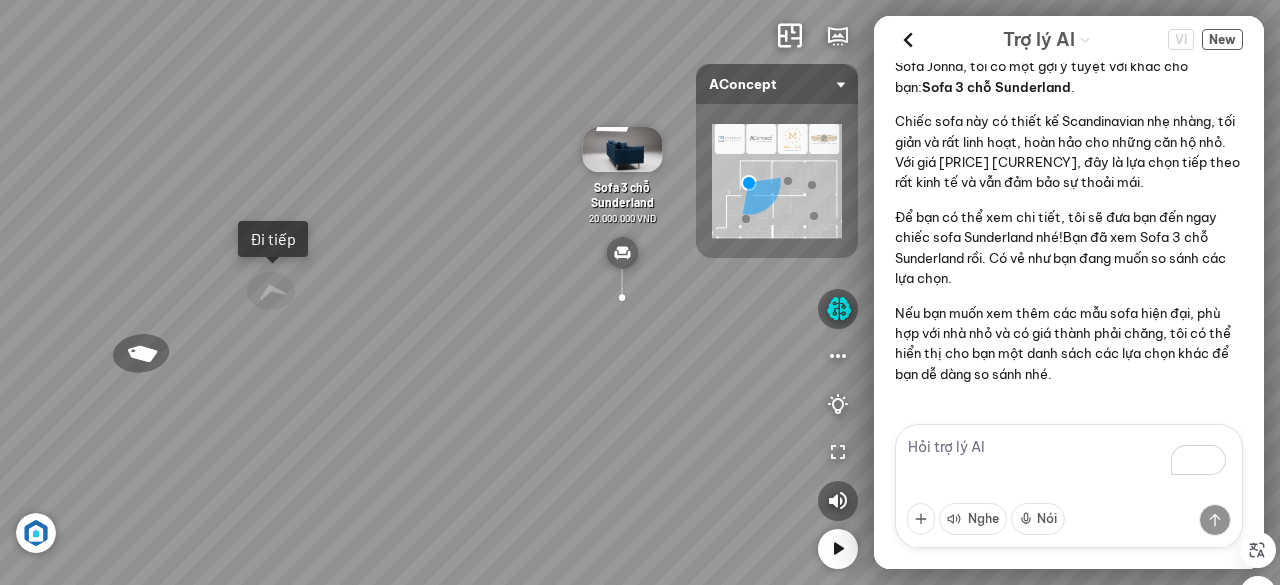 drag, startPoint x: 324, startPoint y: 176, endPoint x: 489, endPoint y: 193, distance: 165.87344 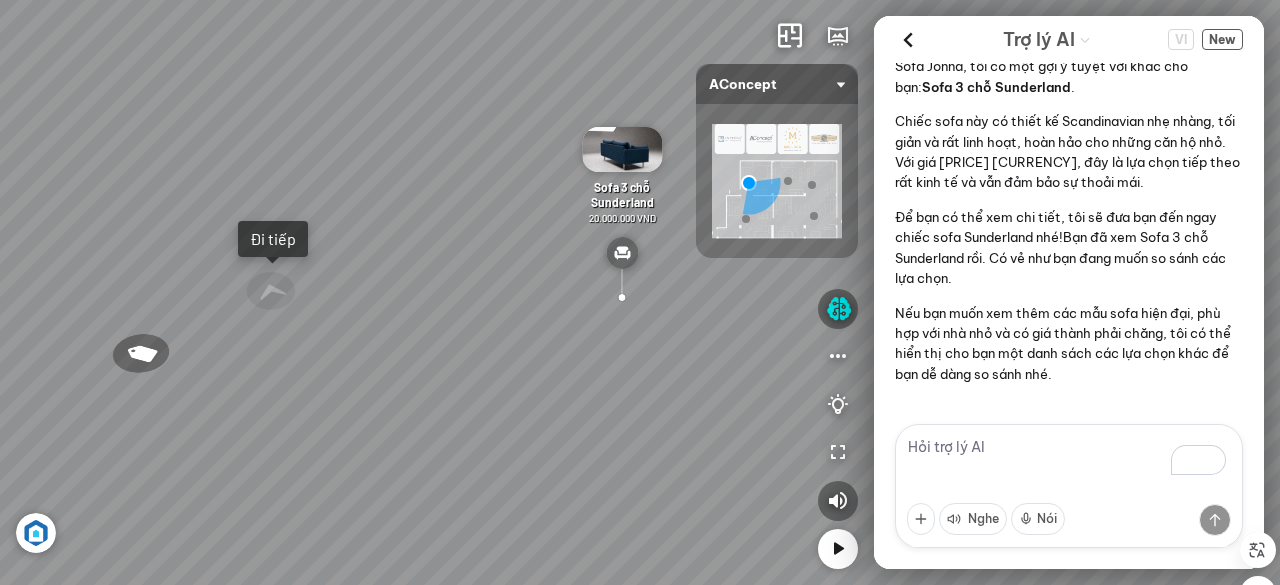 click on "Bàn Cafe Cadiz
5.500.000 VND
Sofa 3 chỗ Sunderland
20.000.000 VND
Tủ đầu giường Florence
3.000.000 VND
Đi tiếp
Đi tiếp" at bounding box center (640, 292) 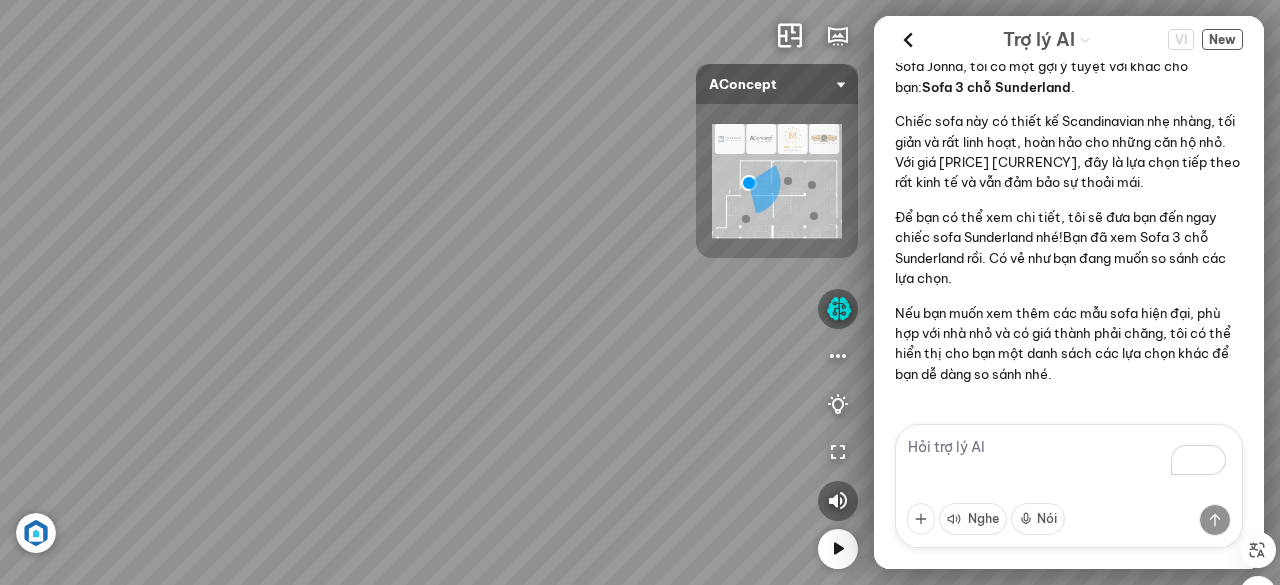 drag, startPoint x: 459, startPoint y: 196, endPoint x: 627, endPoint y: 266, distance: 182 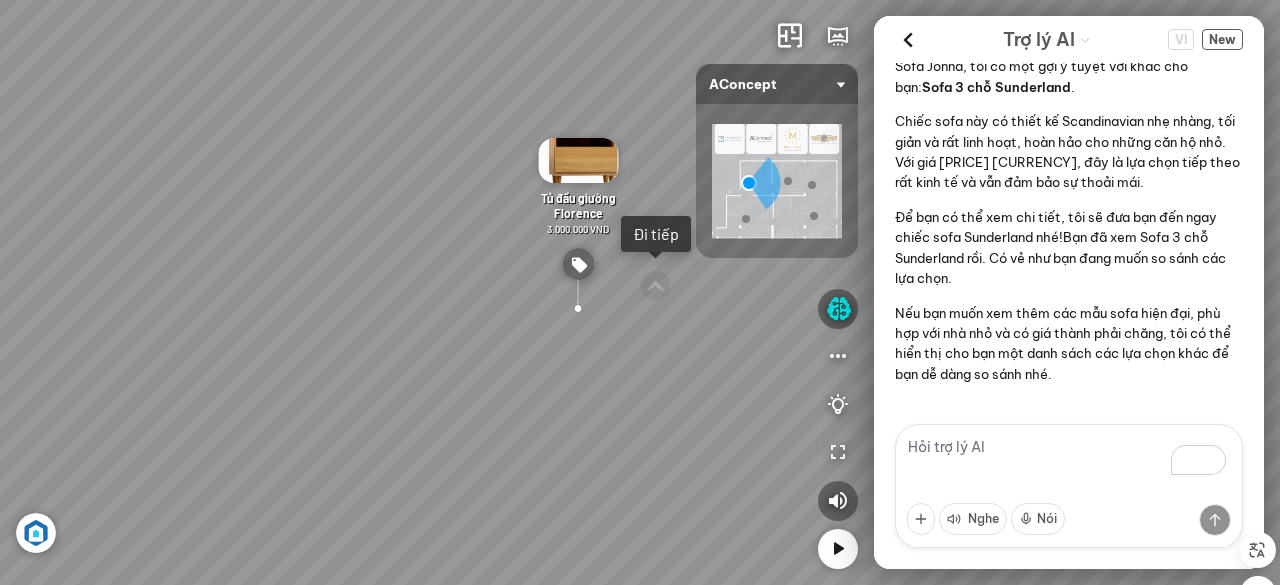 drag, startPoint x: 230, startPoint y: 276, endPoint x: 374, endPoint y: 239, distance: 148.6775 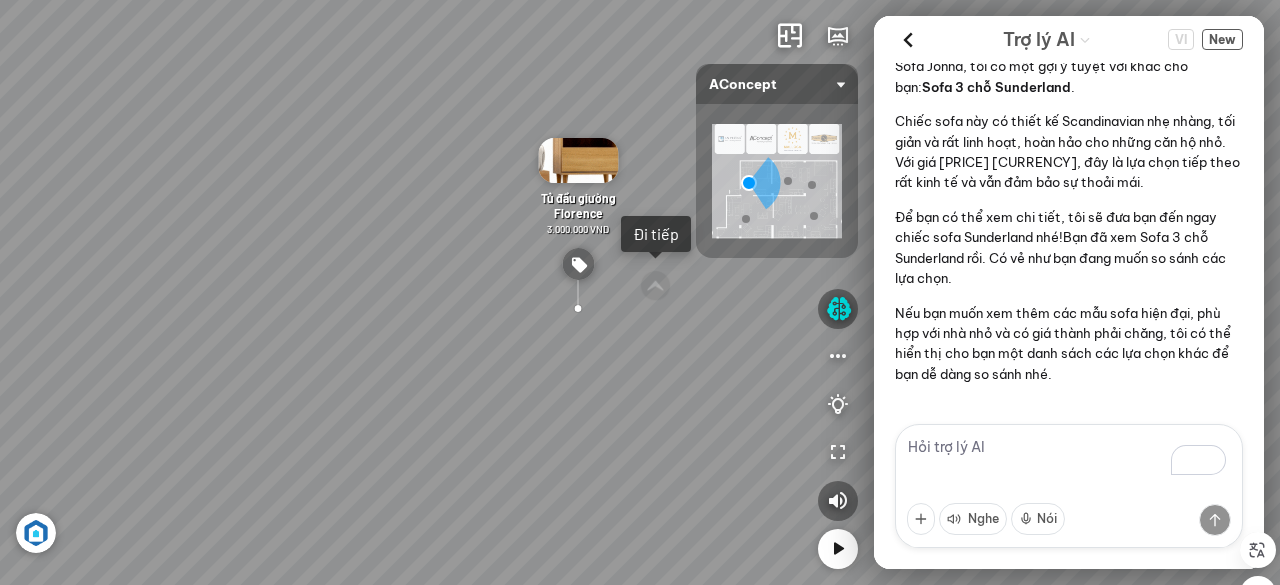 click on "Bàn Cafe Cadiz
5.500.000 VND
Sofa 3 chỗ Sunderland
20.000.000 VND
Tủ đầu giường Florence
3.000.000 VND
Đi tiếp
Đi tiếp" at bounding box center [640, 292] 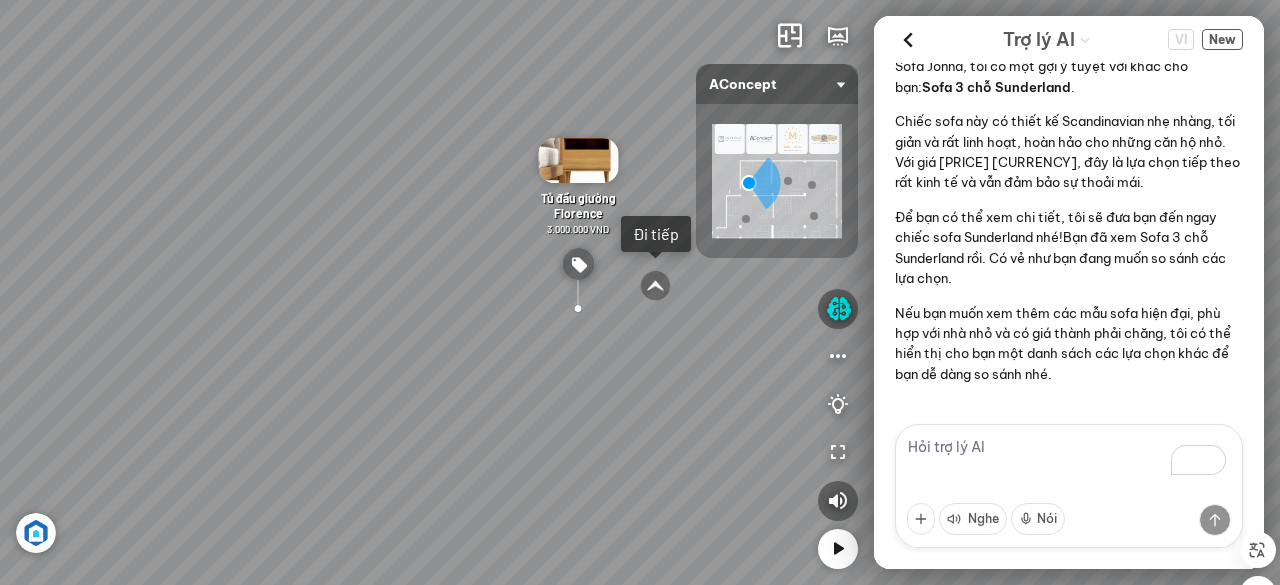 click at bounding box center (1069, 486) 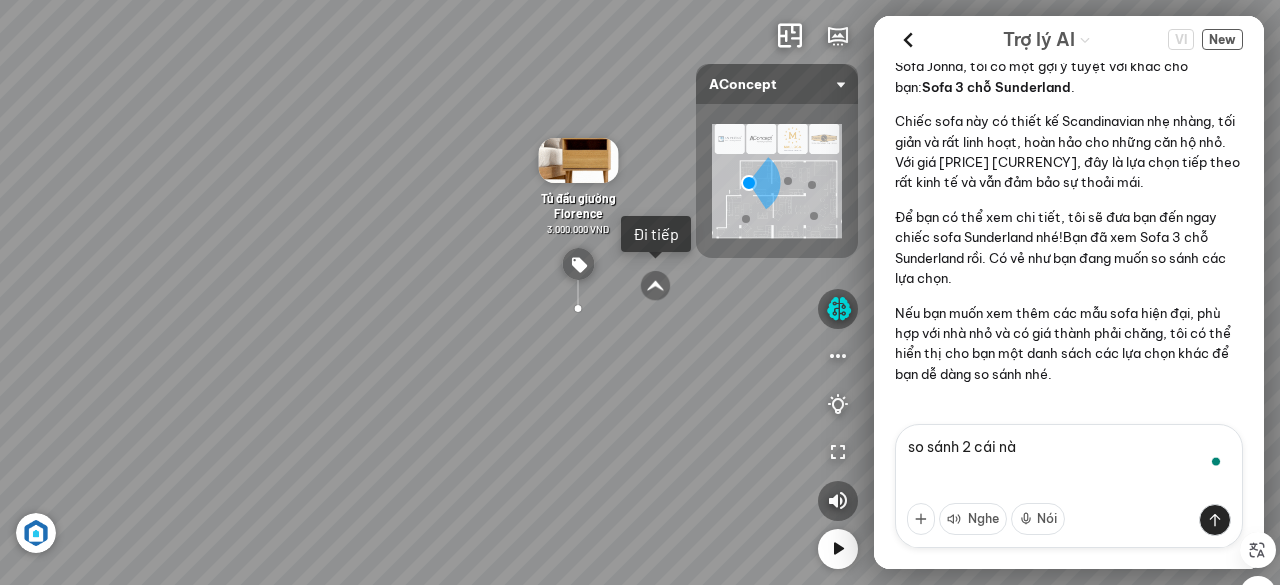 type on "so sánh 2 cái này" 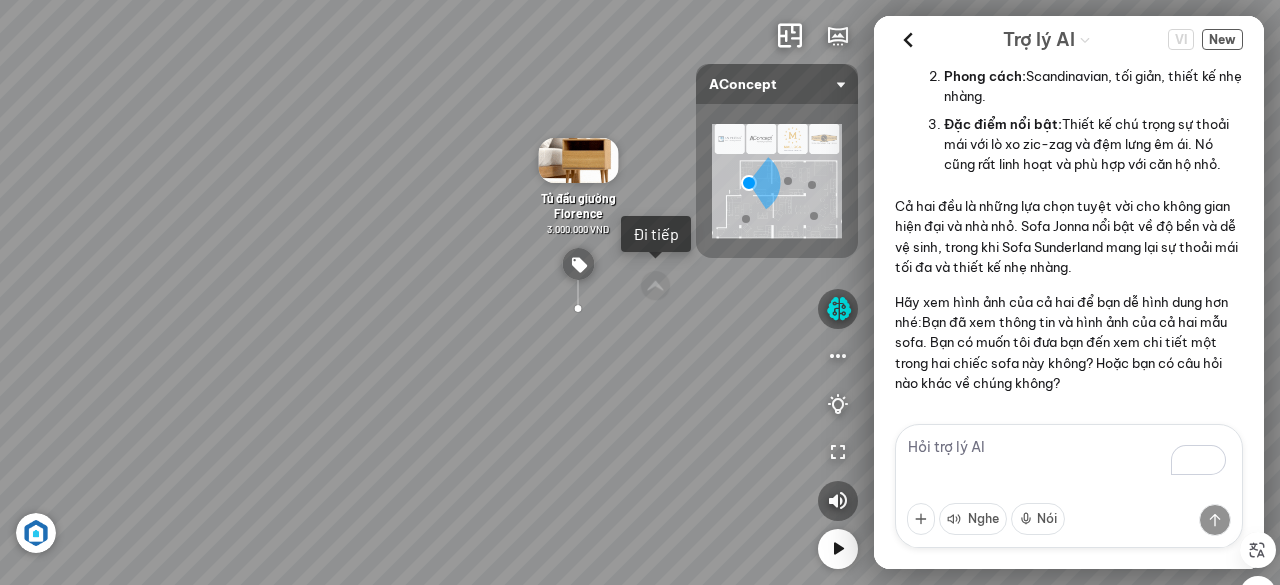 scroll, scrollTop: 2000, scrollLeft: 0, axis: vertical 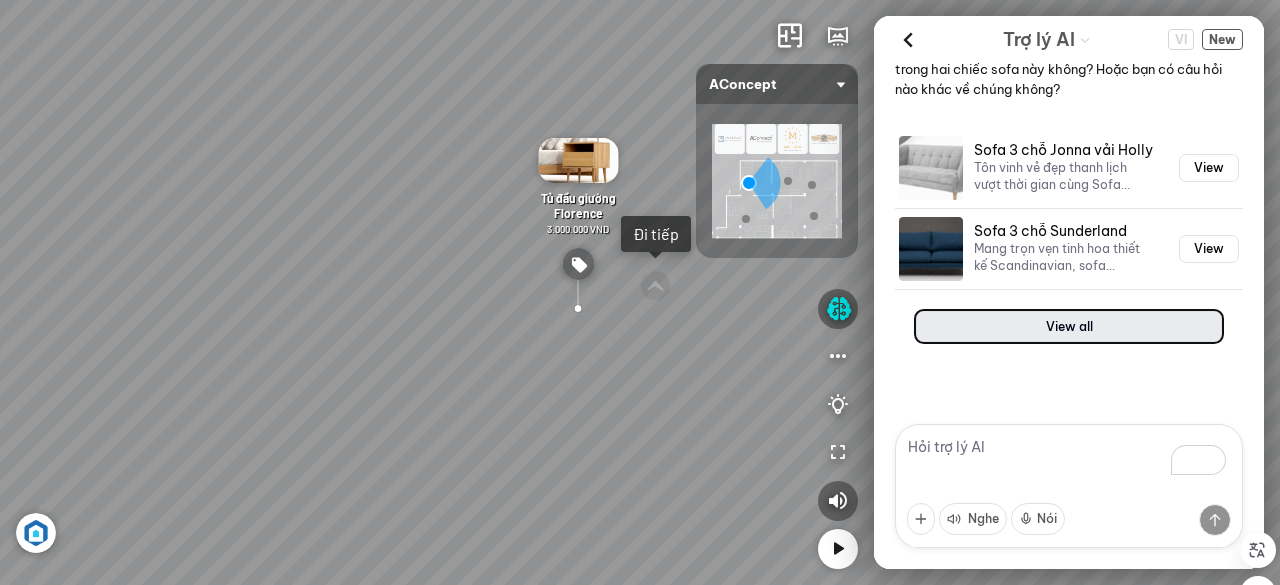 click on "View all" at bounding box center [1069, 327] 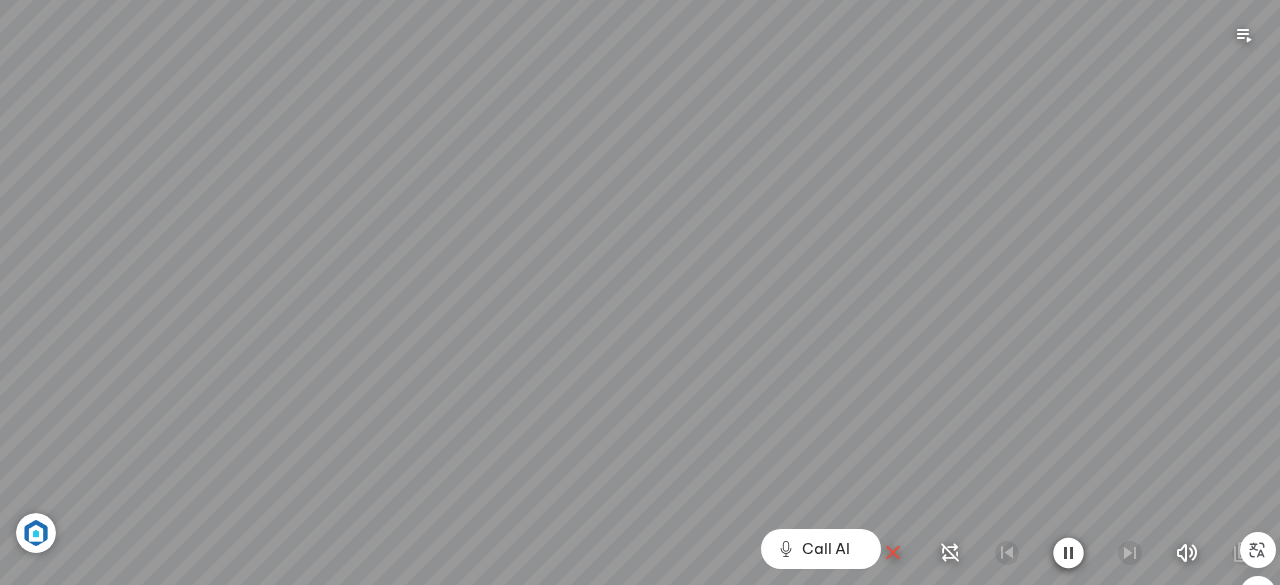 scroll, scrollTop: 45489, scrollLeft: 0, axis: vertical 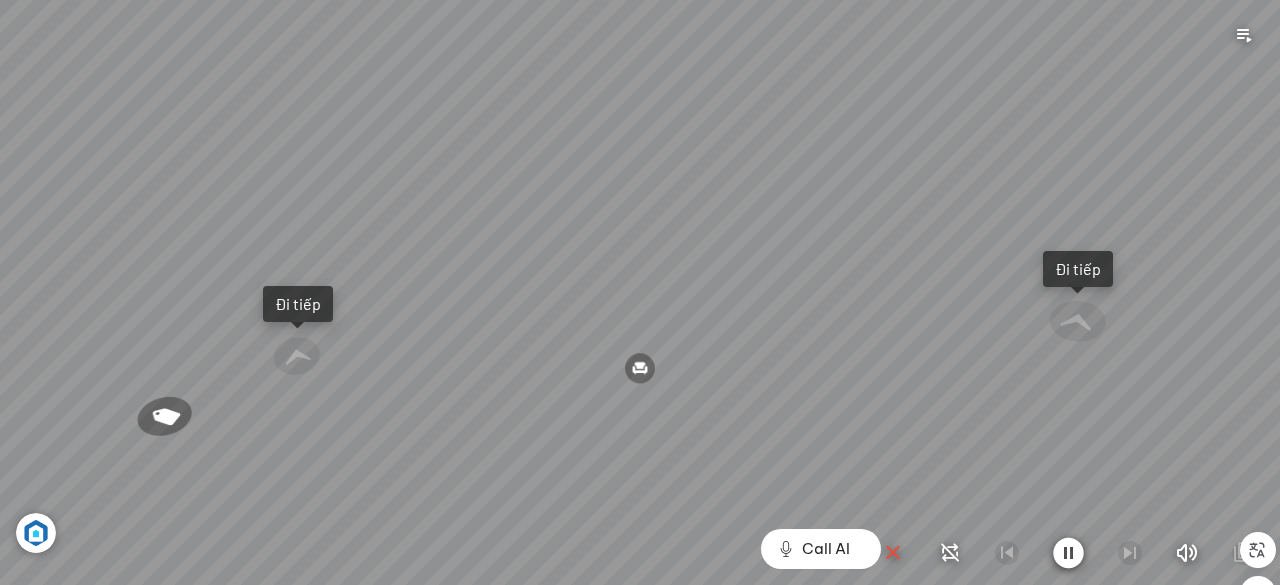 click at bounding box center (893, 553) 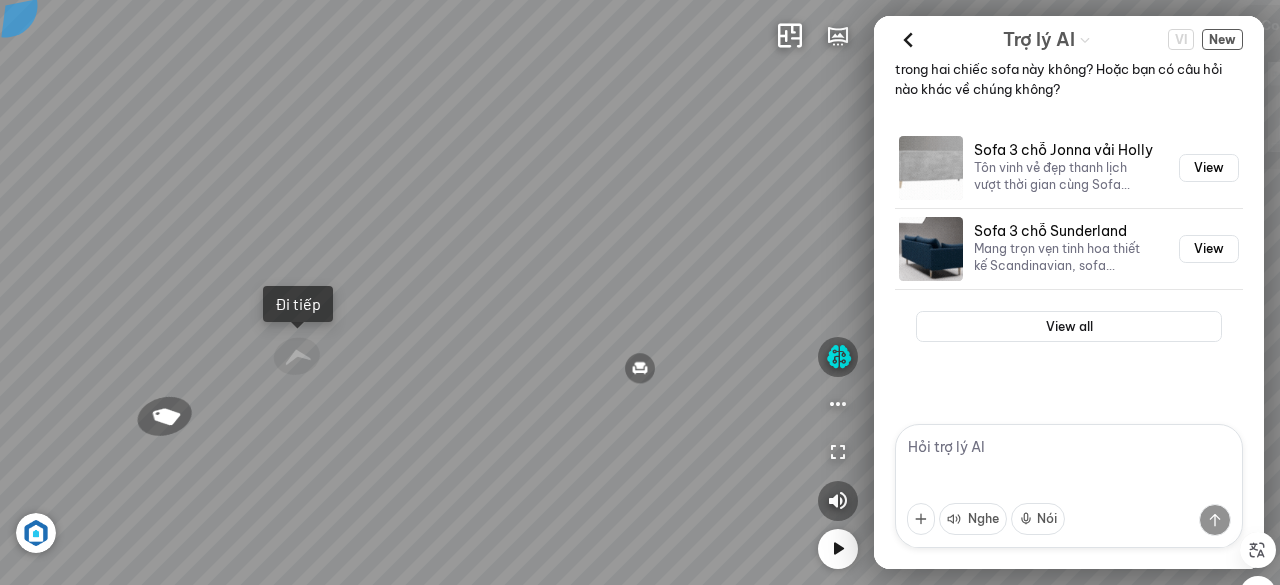 scroll, scrollTop: 2000, scrollLeft: 0, axis: vertical 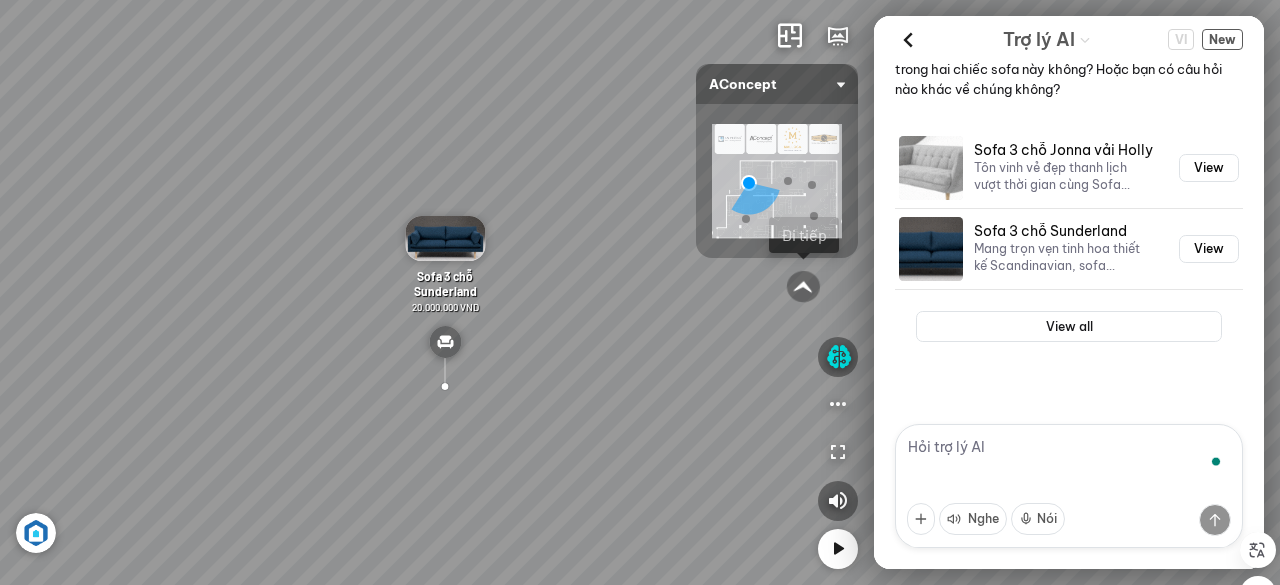 click at bounding box center (1069, 486) 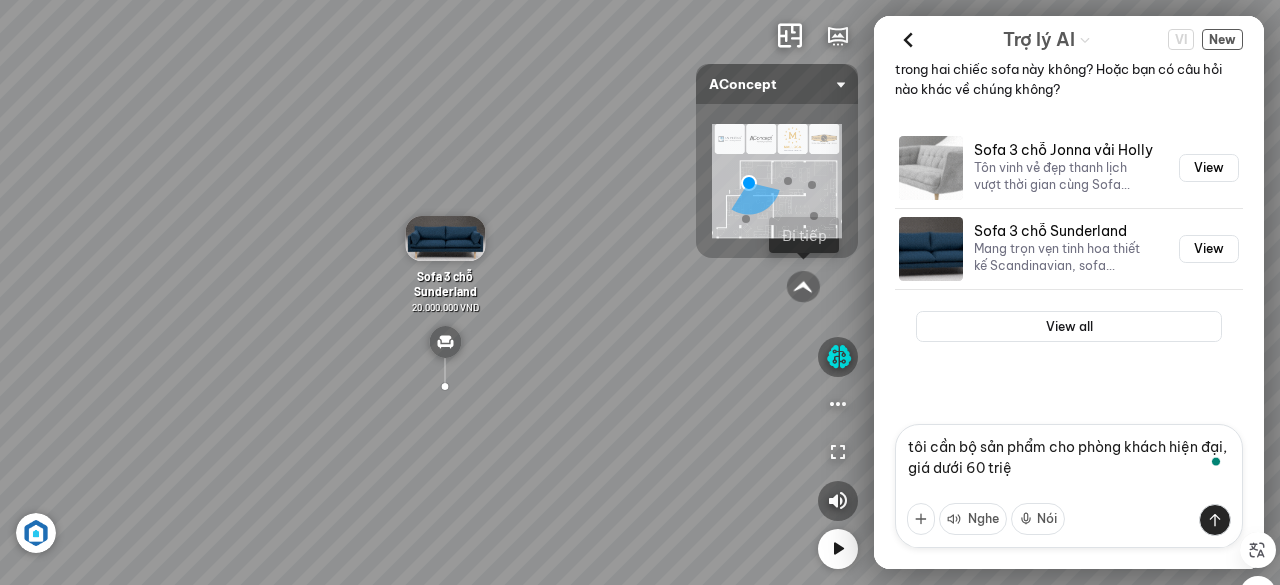 type on "tôi cần bộ sản phẩm cho phòng khách hiện đại, giá dưới [PRICE] triệu" 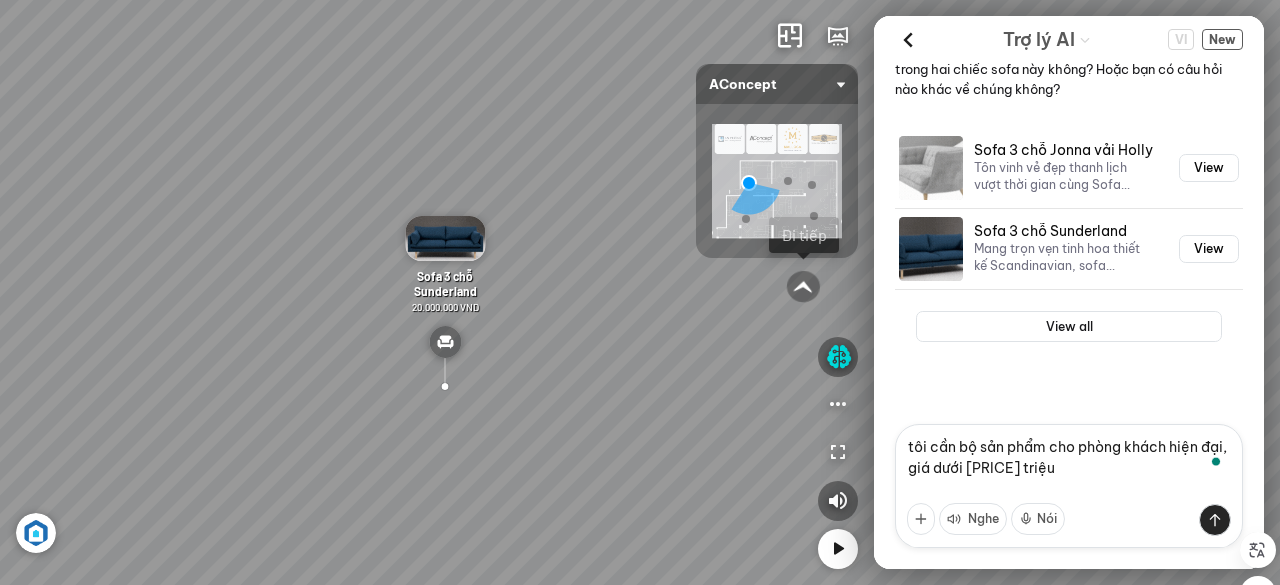 type 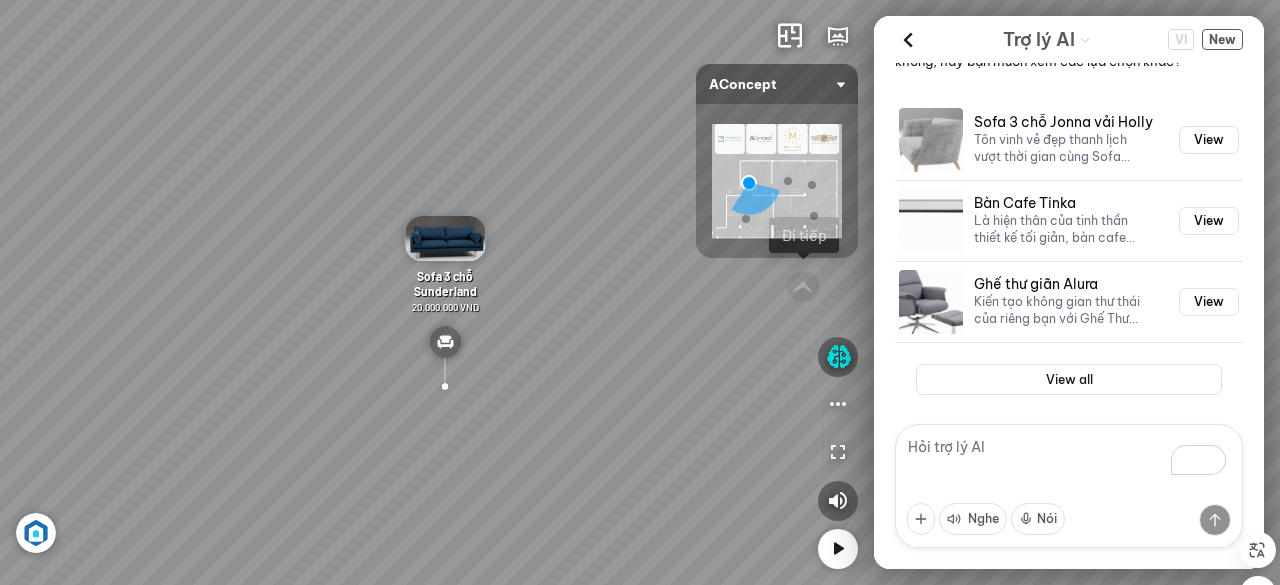 scroll, scrollTop: 3013, scrollLeft: 0, axis: vertical 